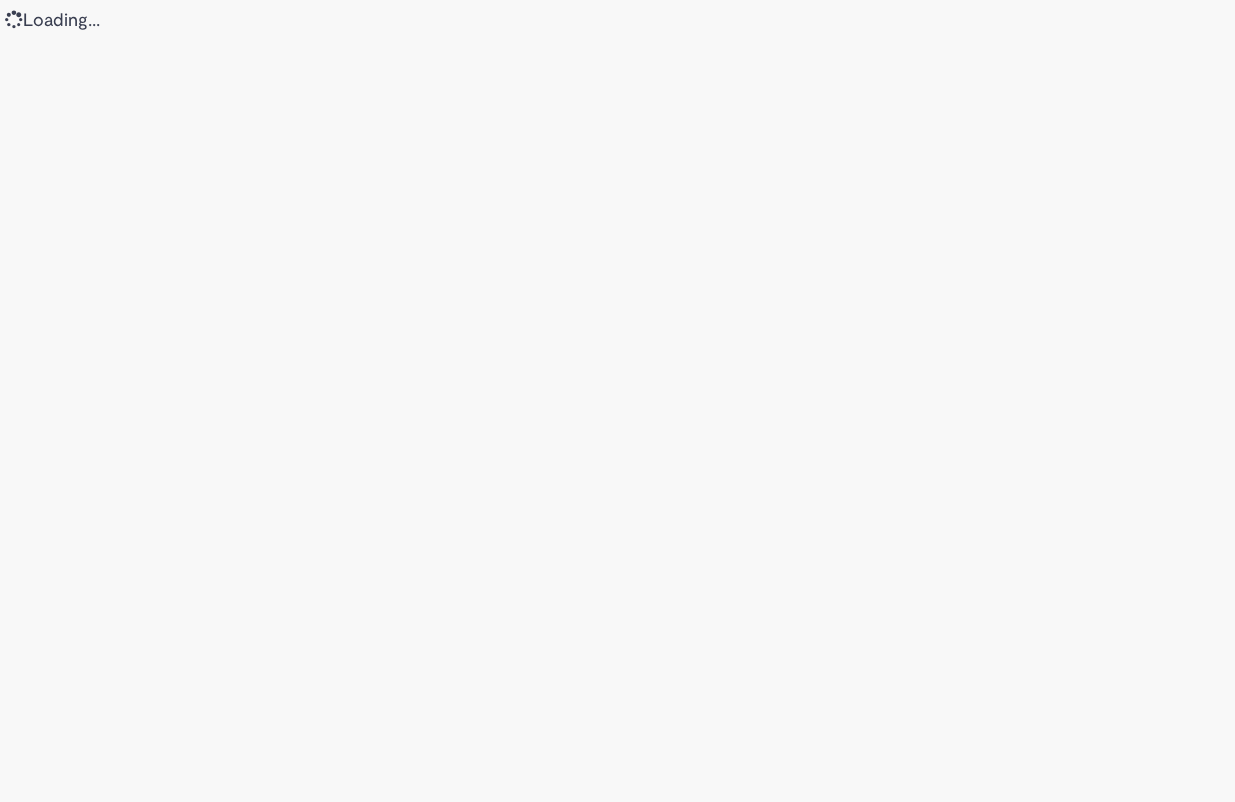 scroll, scrollTop: 0, scrollLeft: 0, axis: both 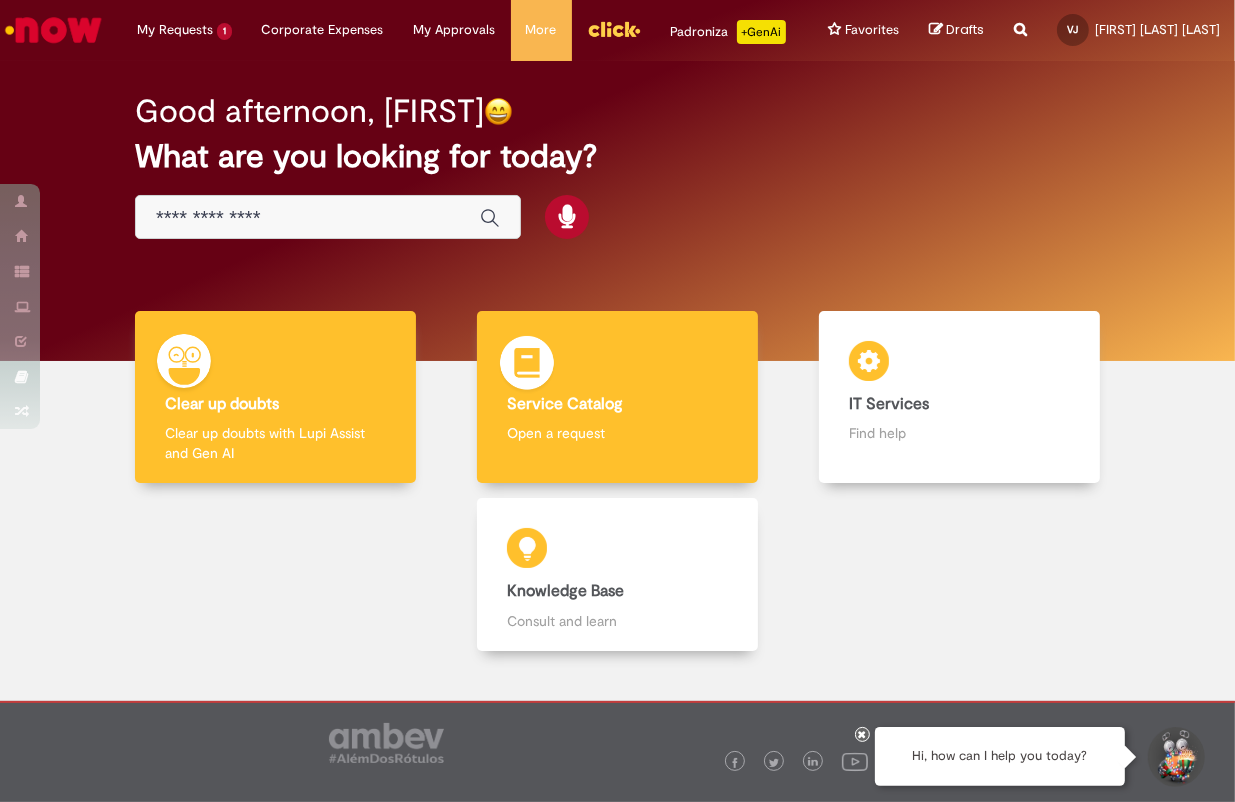 click at bounding box center [527, 366] 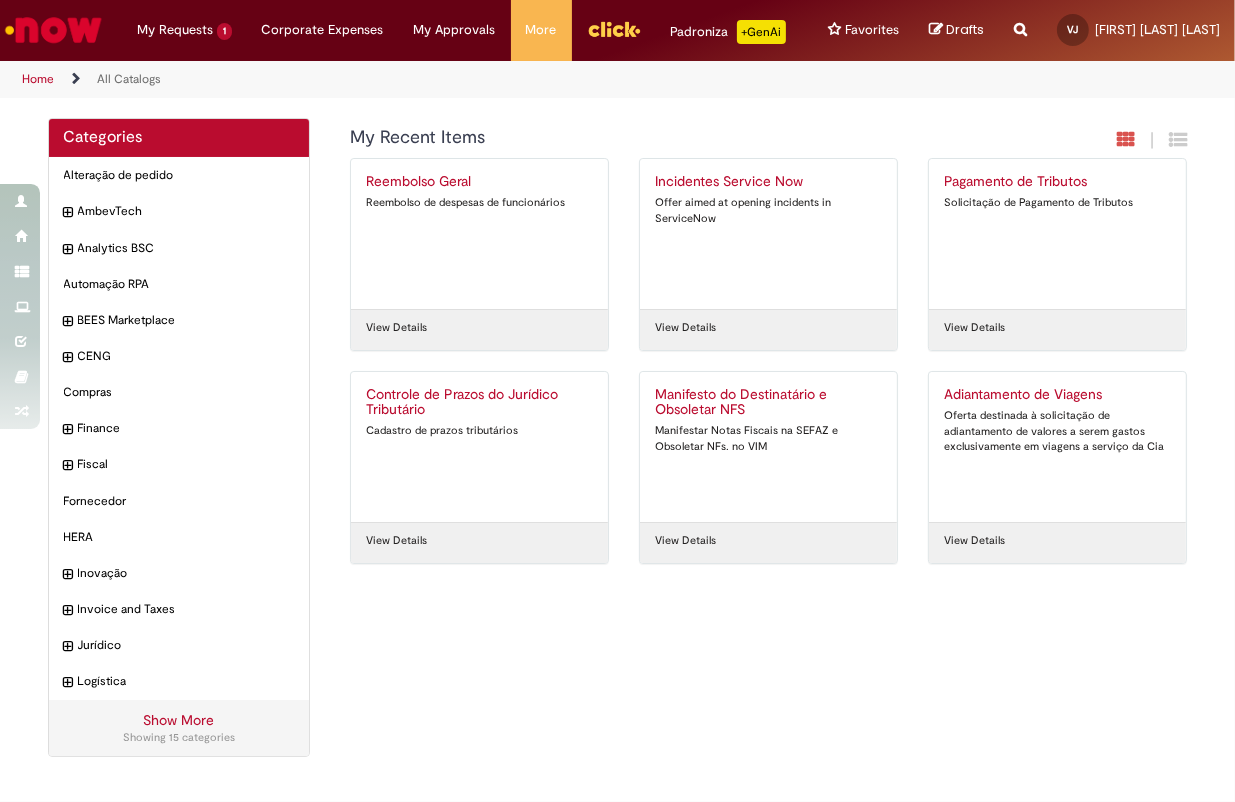 click on "Reembolso de despesas de funcionários" at bounding box center [479, 203] 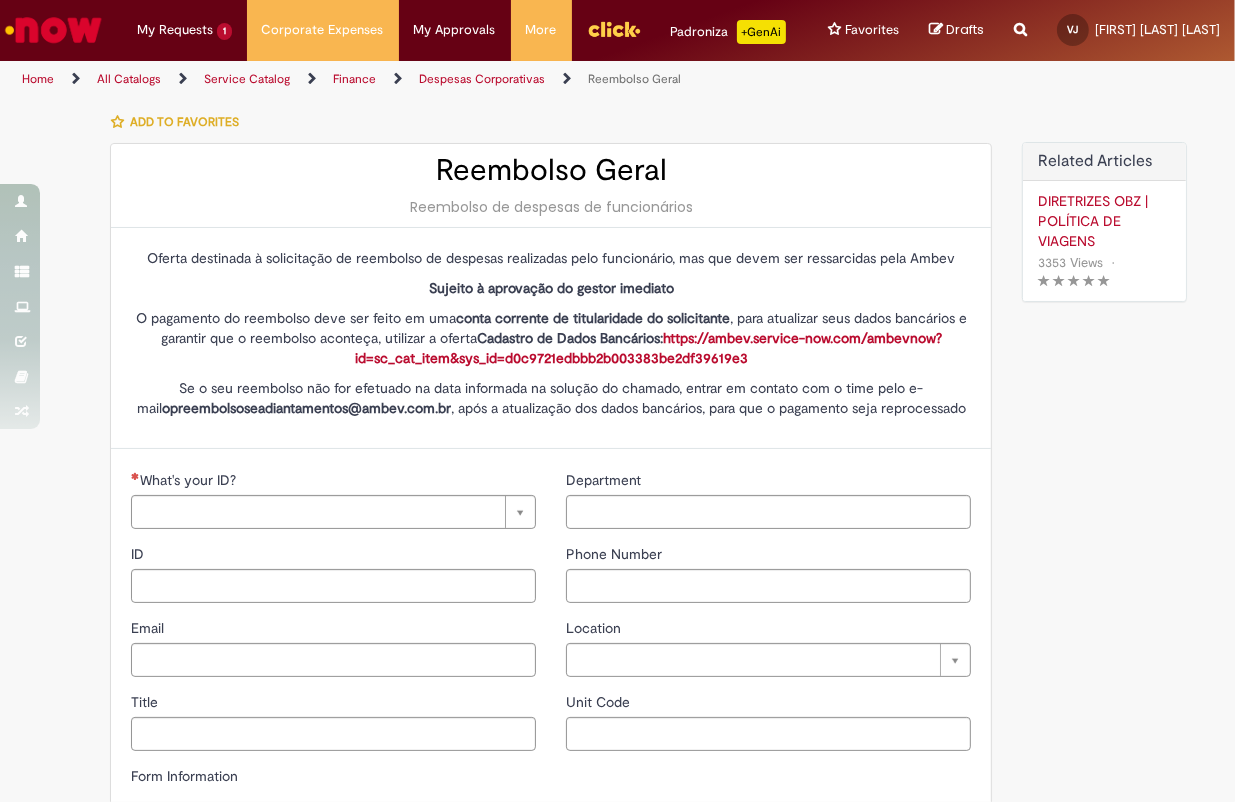 type on "********" 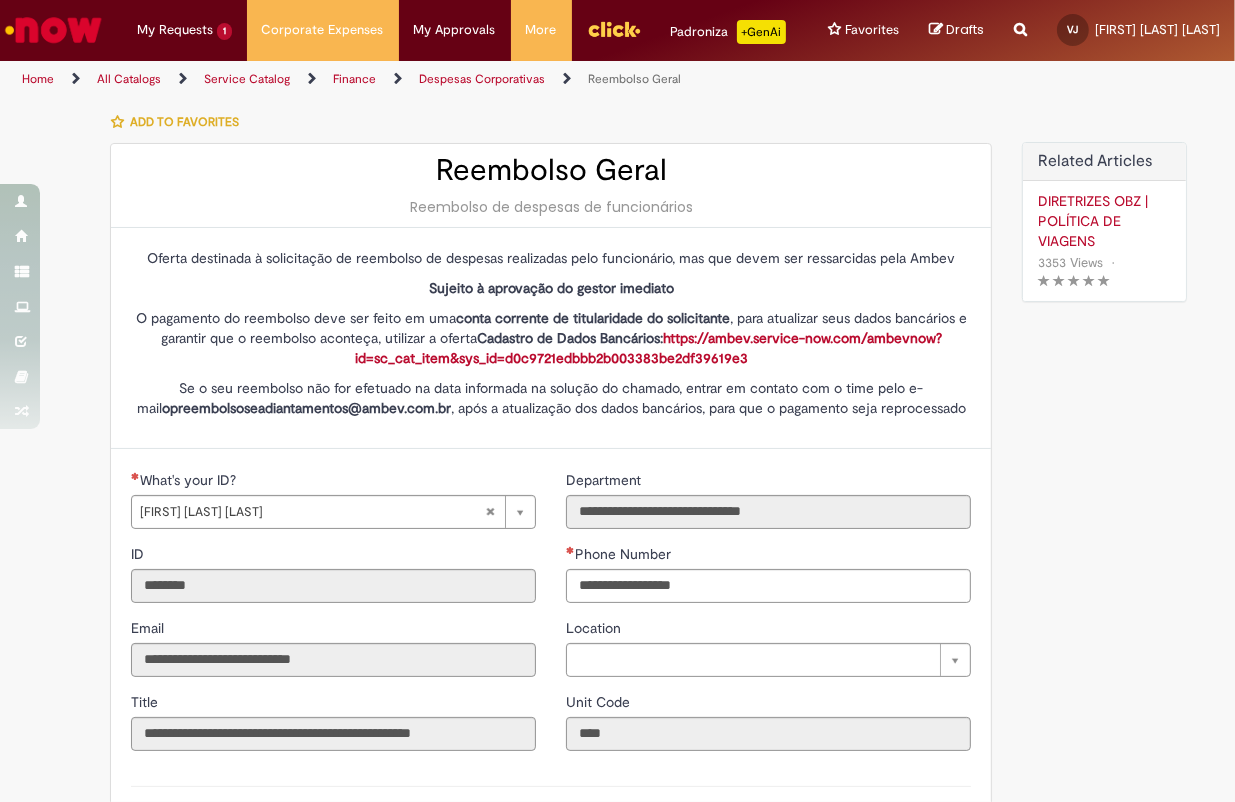 type on "**********" 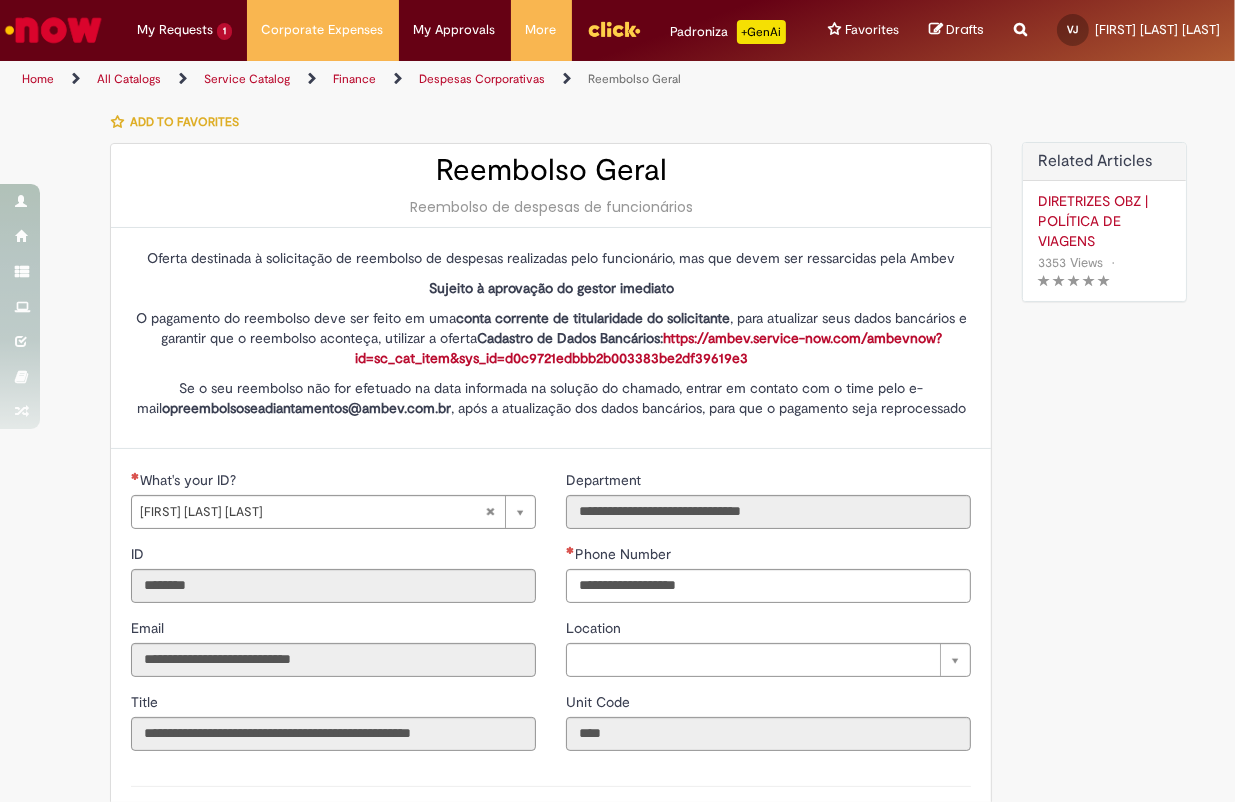 type on "**********" 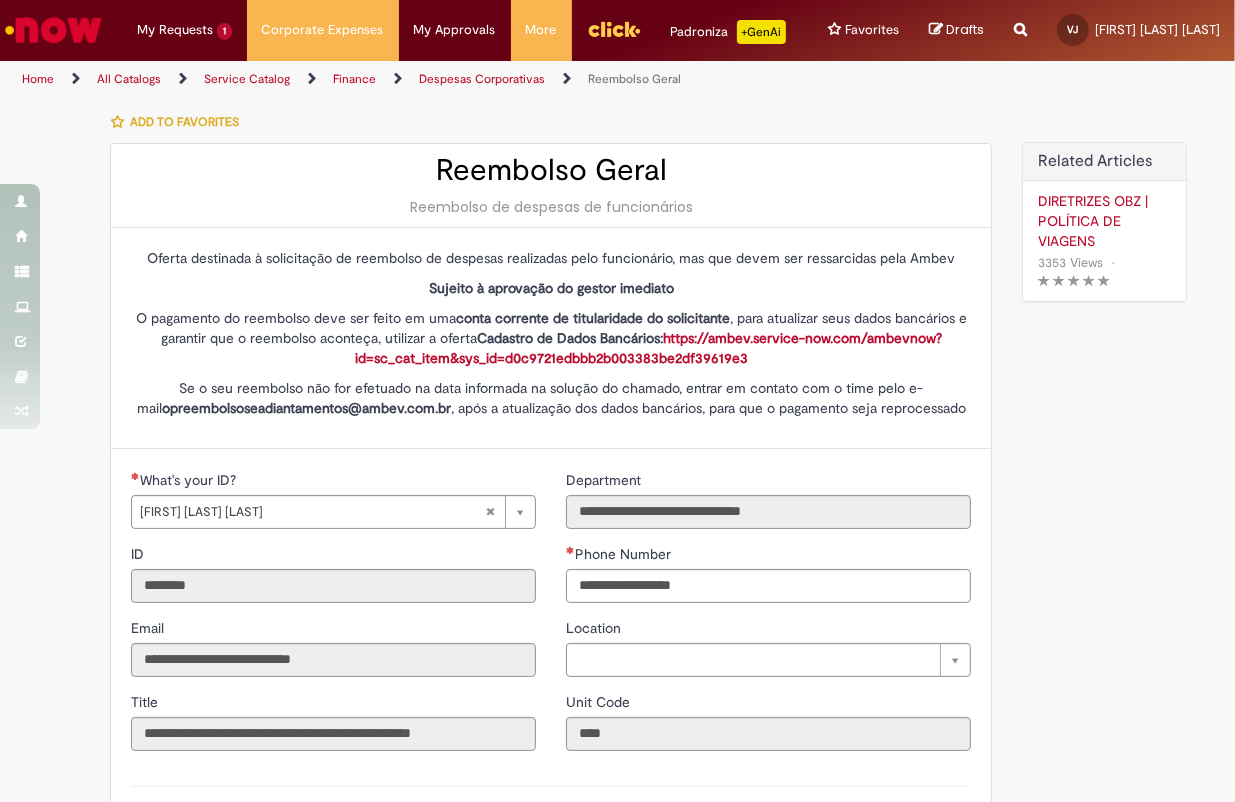 type on "**********" 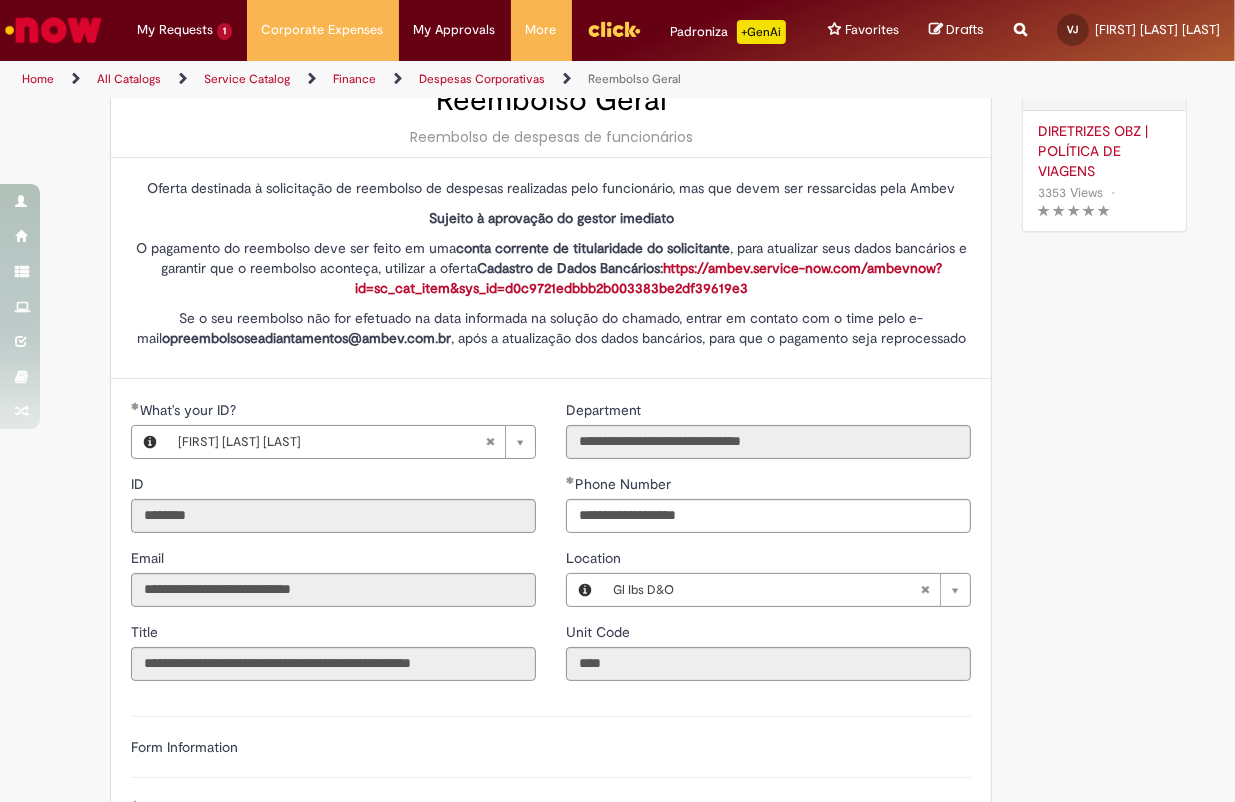 scroll, scrollTop: 72, scrollLeft: 0, axis: vertical 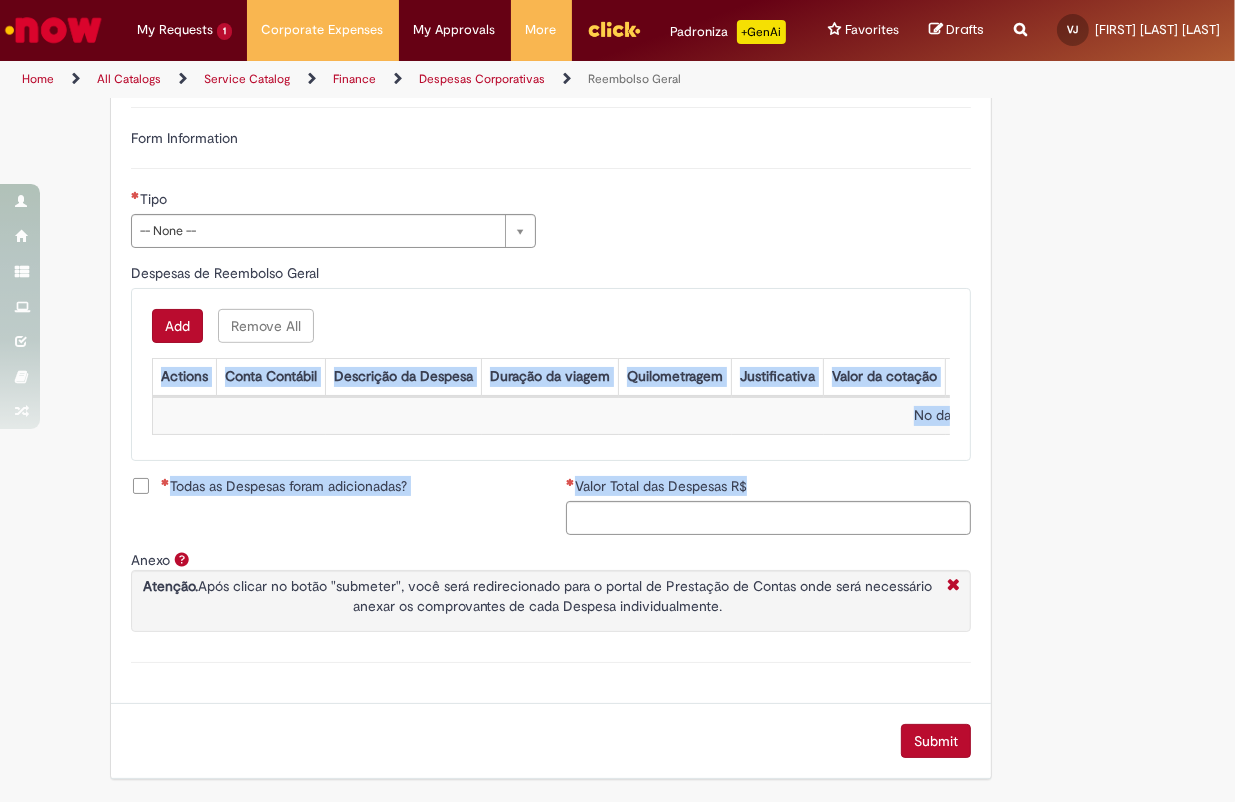 drag, startPoint x: 1216, startPoint y: 522, endPoint x: 1202, endPoint y: 325, distance: 197.49684 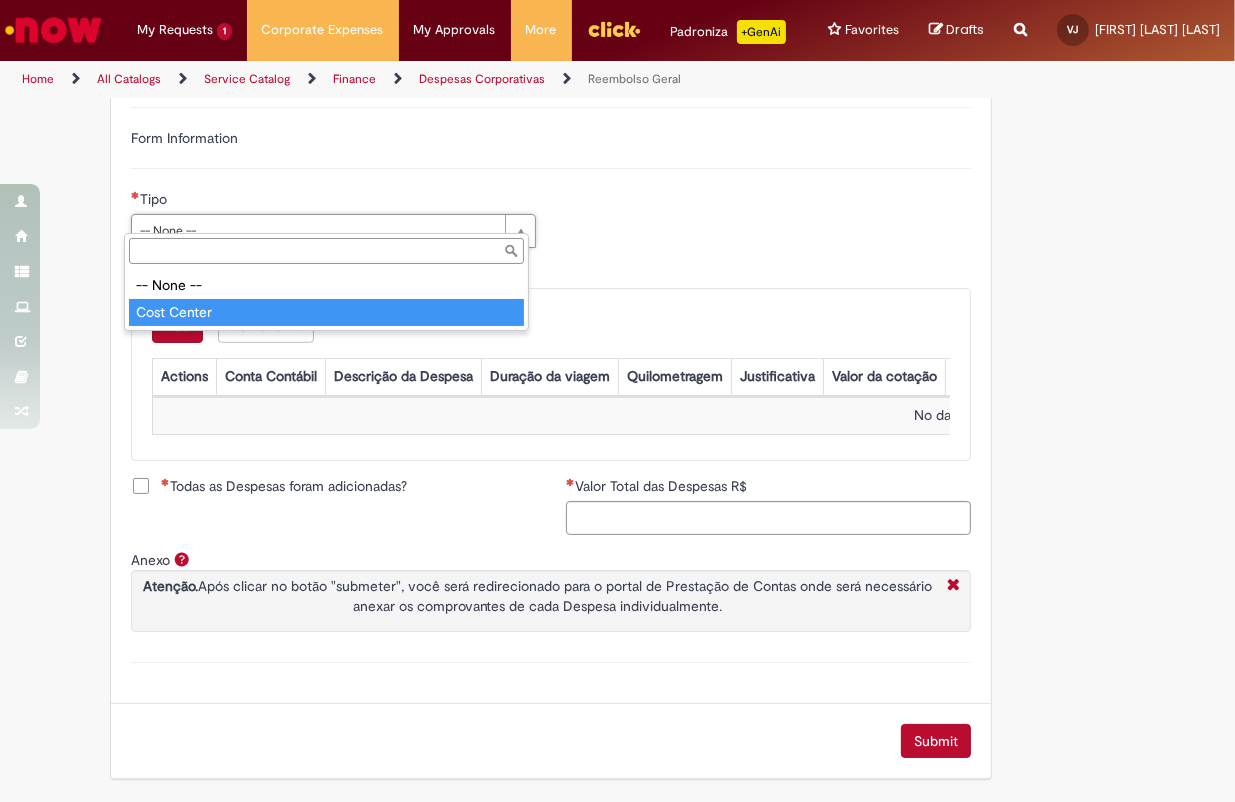 type on "**********" 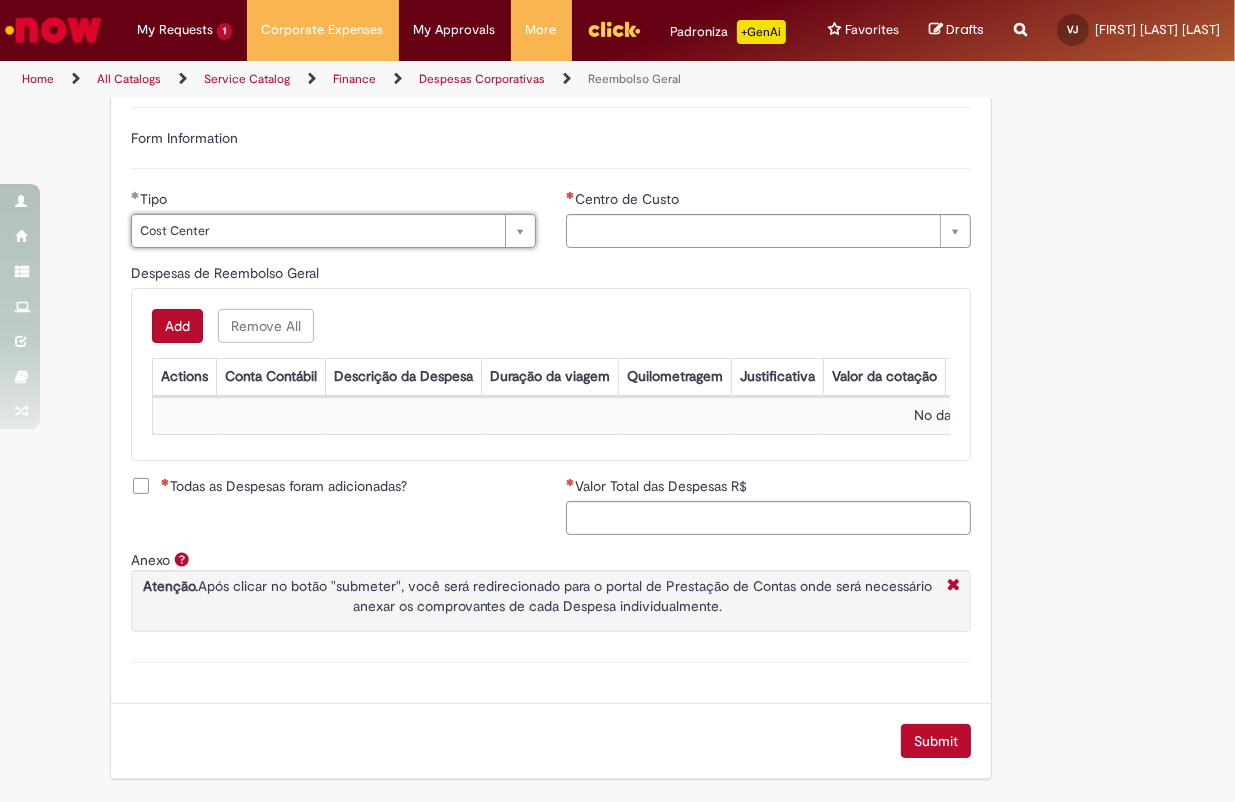 type on "**********" 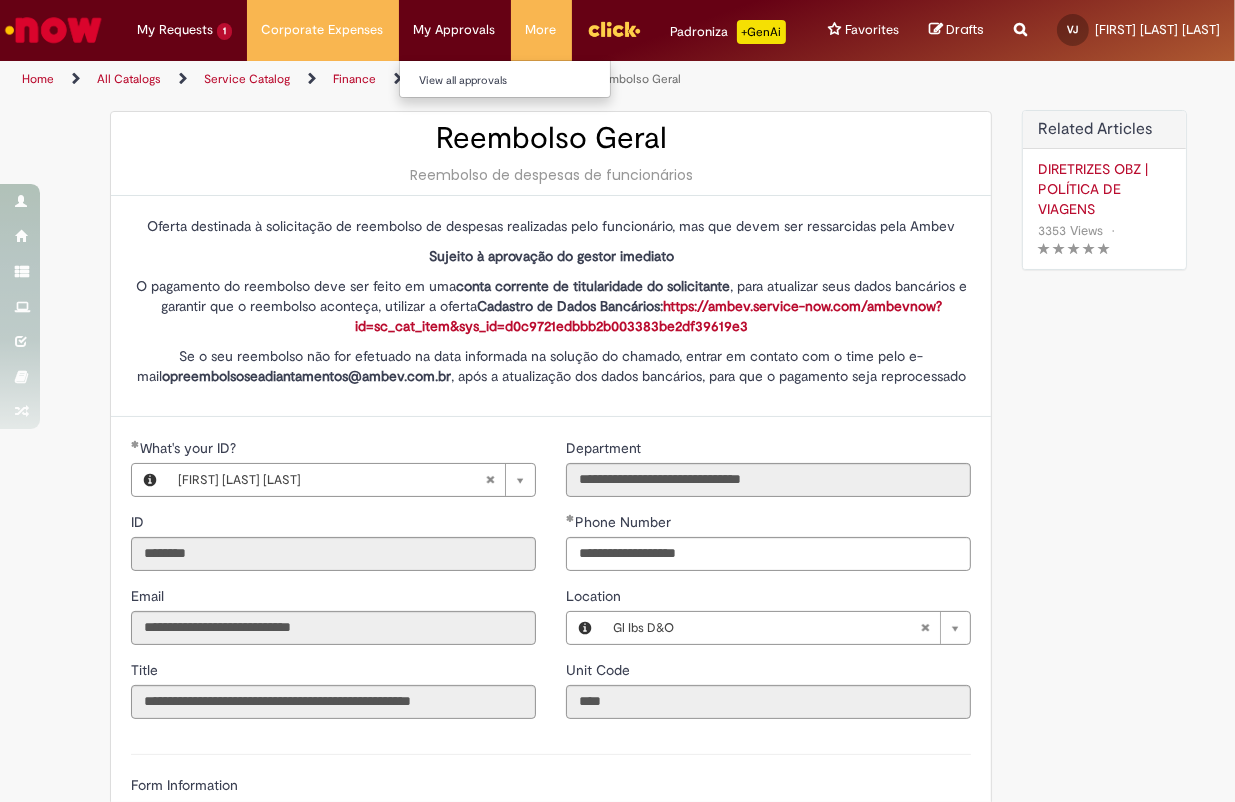 scroll, scrollTop: 25, scrollLeft: 0, axis: vertical 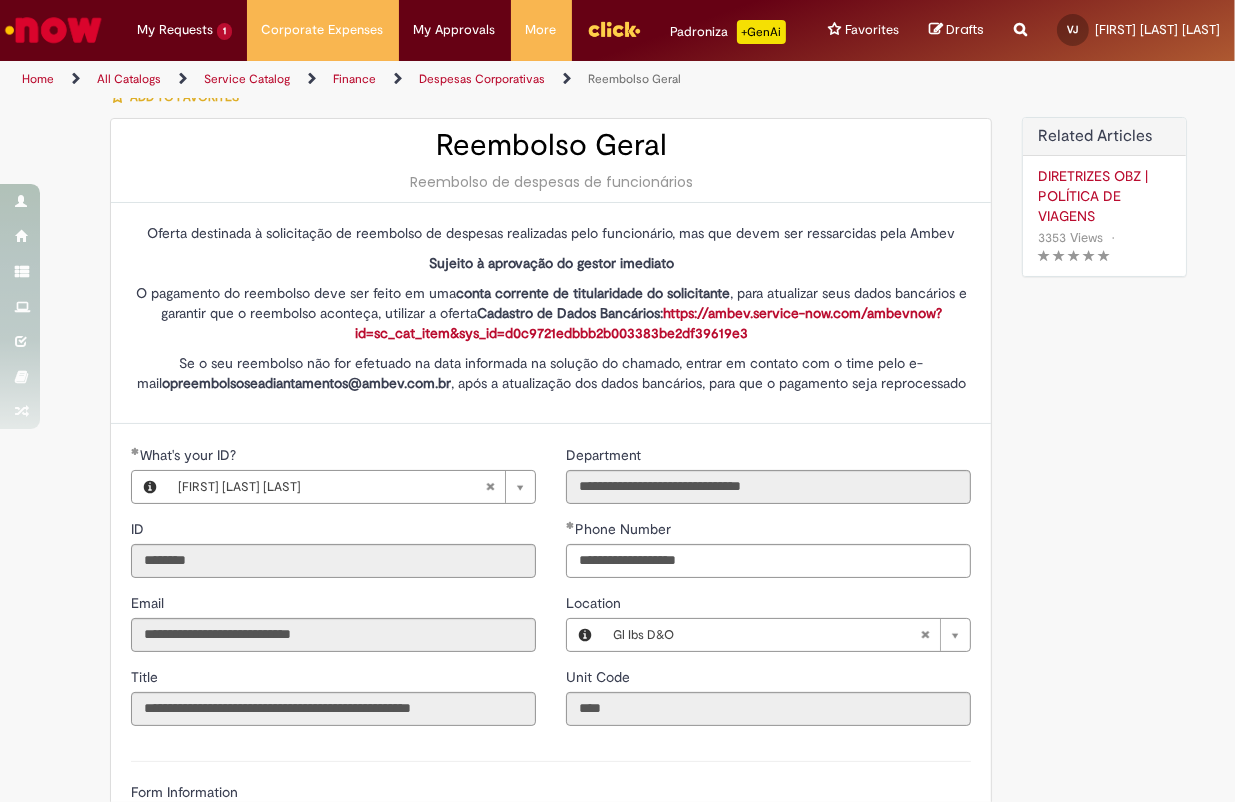 click at bounding box center [1020, 18] 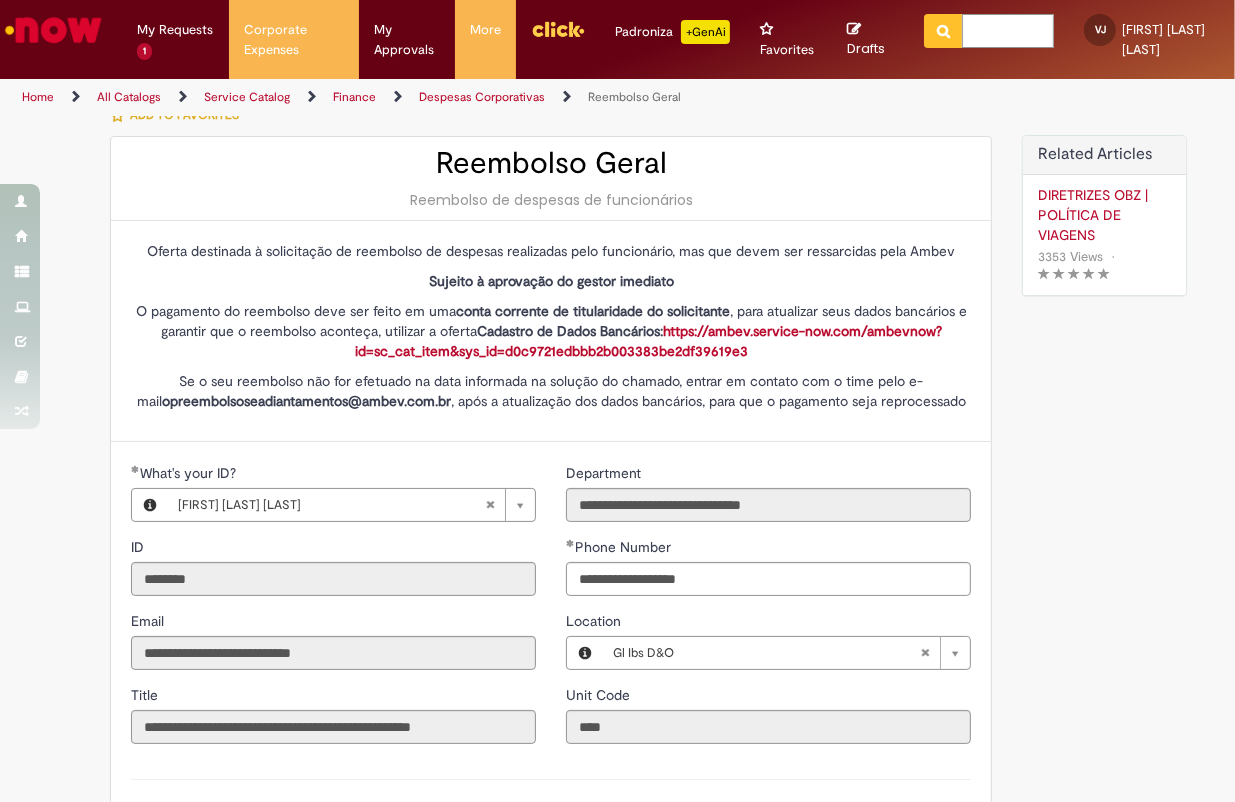click at bounding box center (1008, 31) 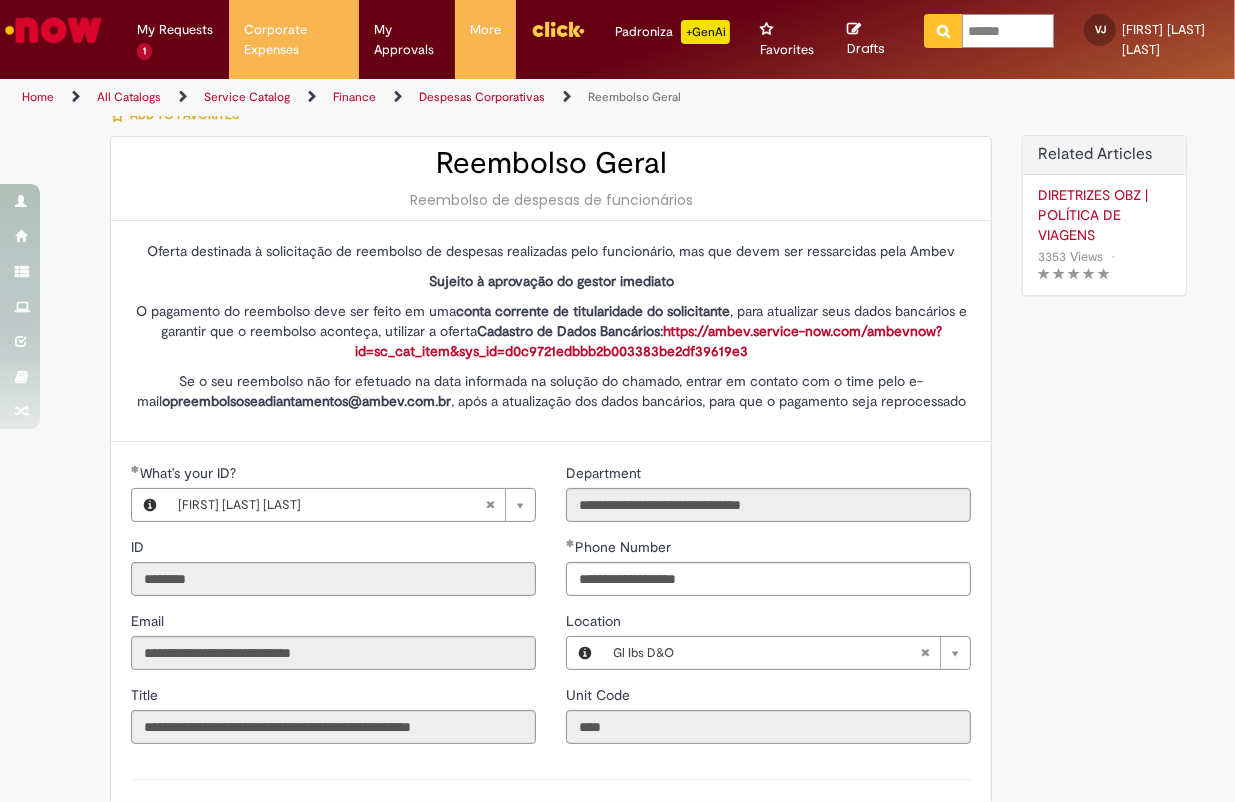 type on "*******" 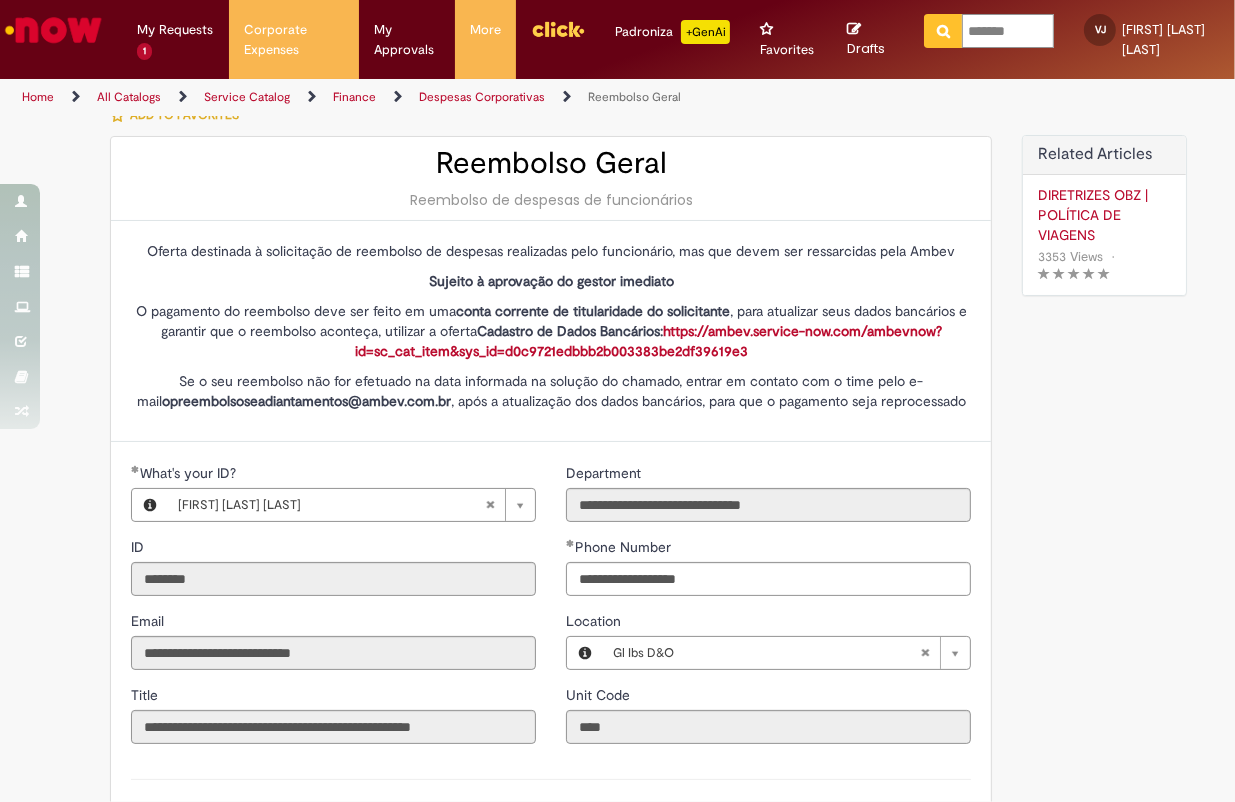 click at bounding box center (943, 31) 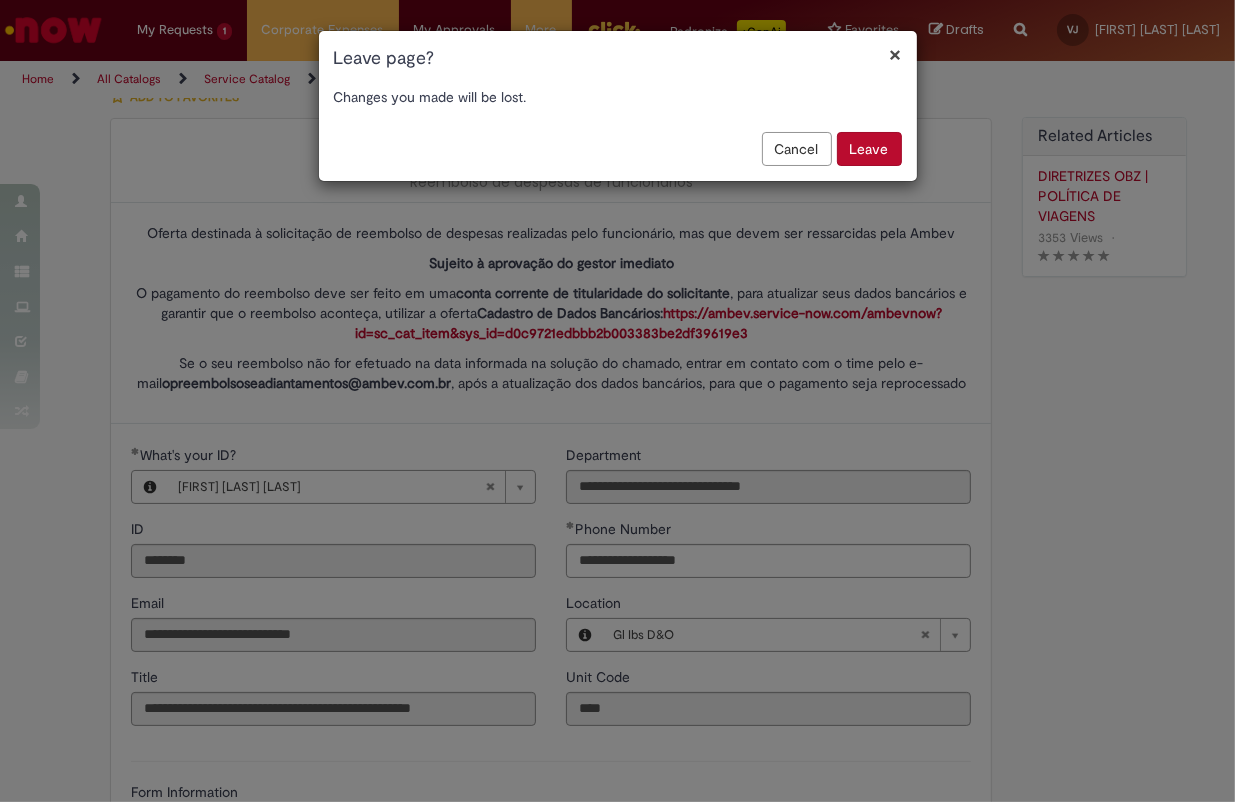 click on "Leave" at bounding box center (869, 149) 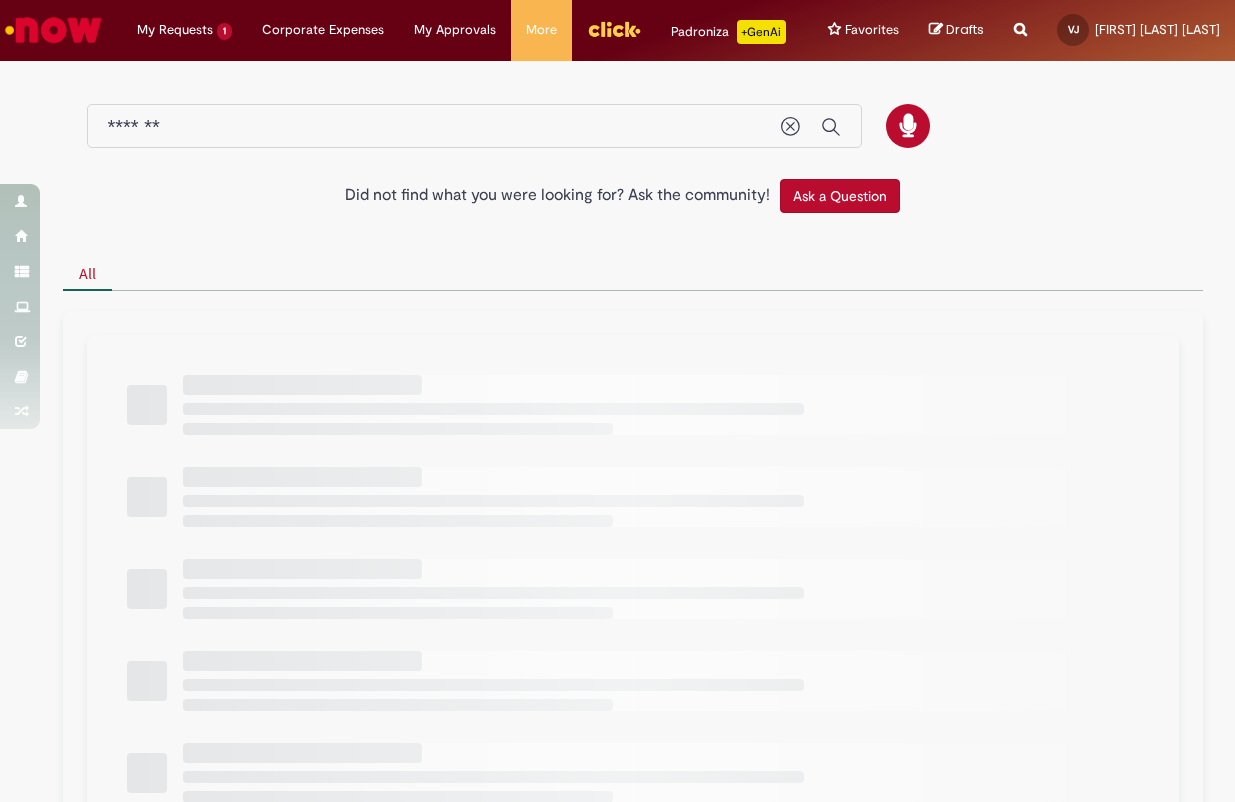 scroll, scrollTop: 0, scrollLeft: 0, axis: both 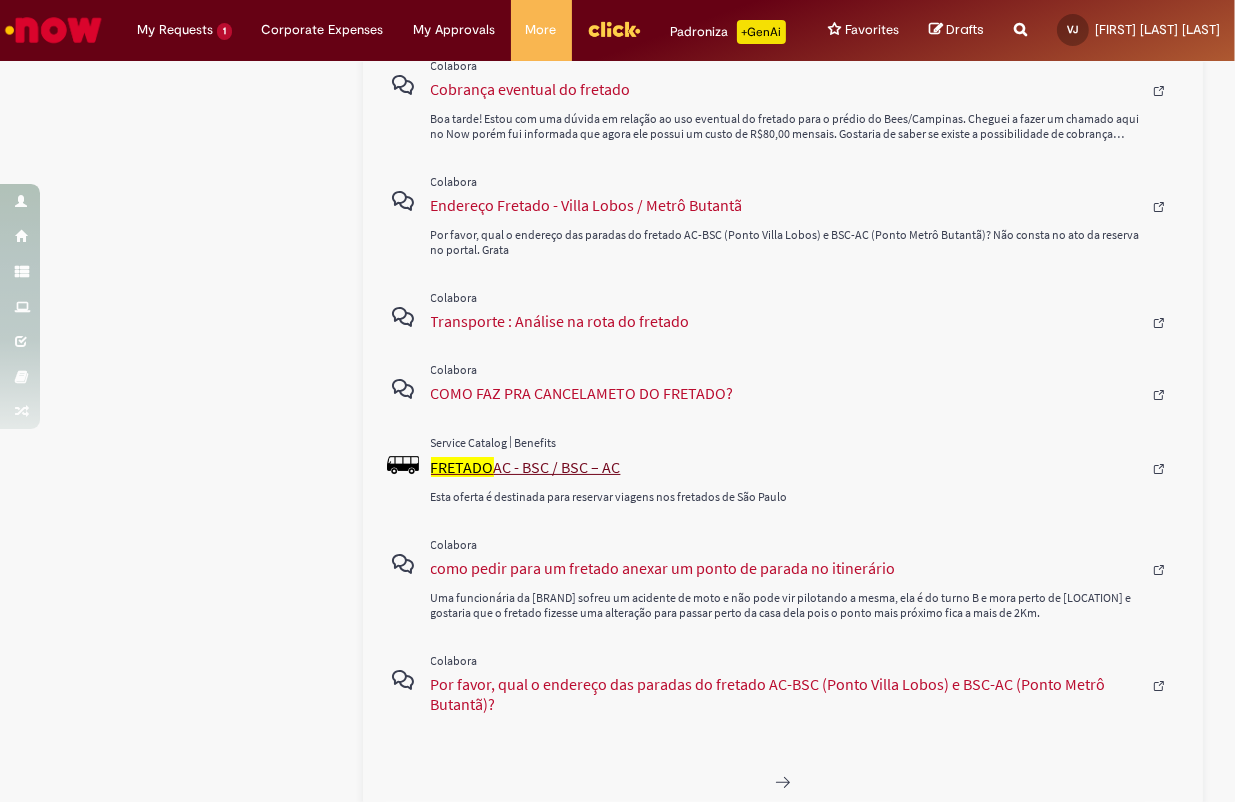 click on "FRETADO" at bounding box center (462, 467) 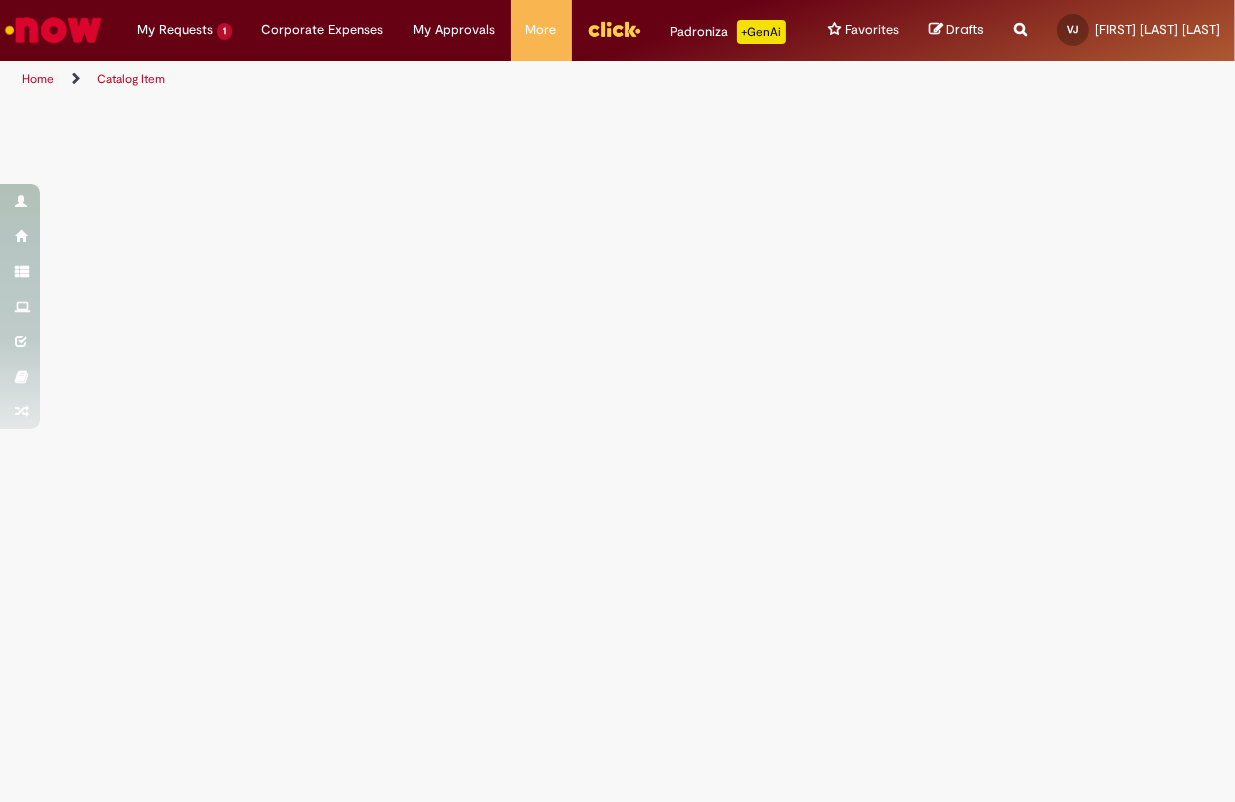 scroll, scrollTop: 0, scrollLeft: 0, axis: both 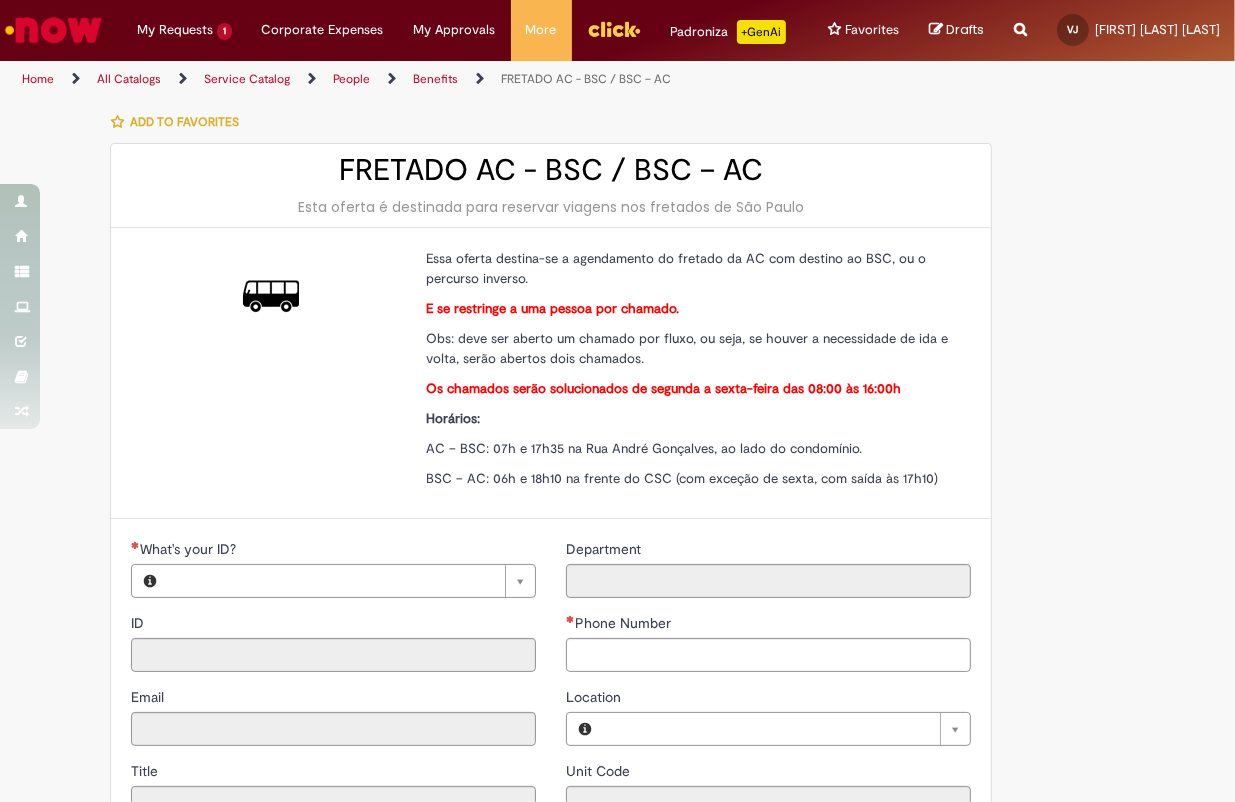 type on "********" 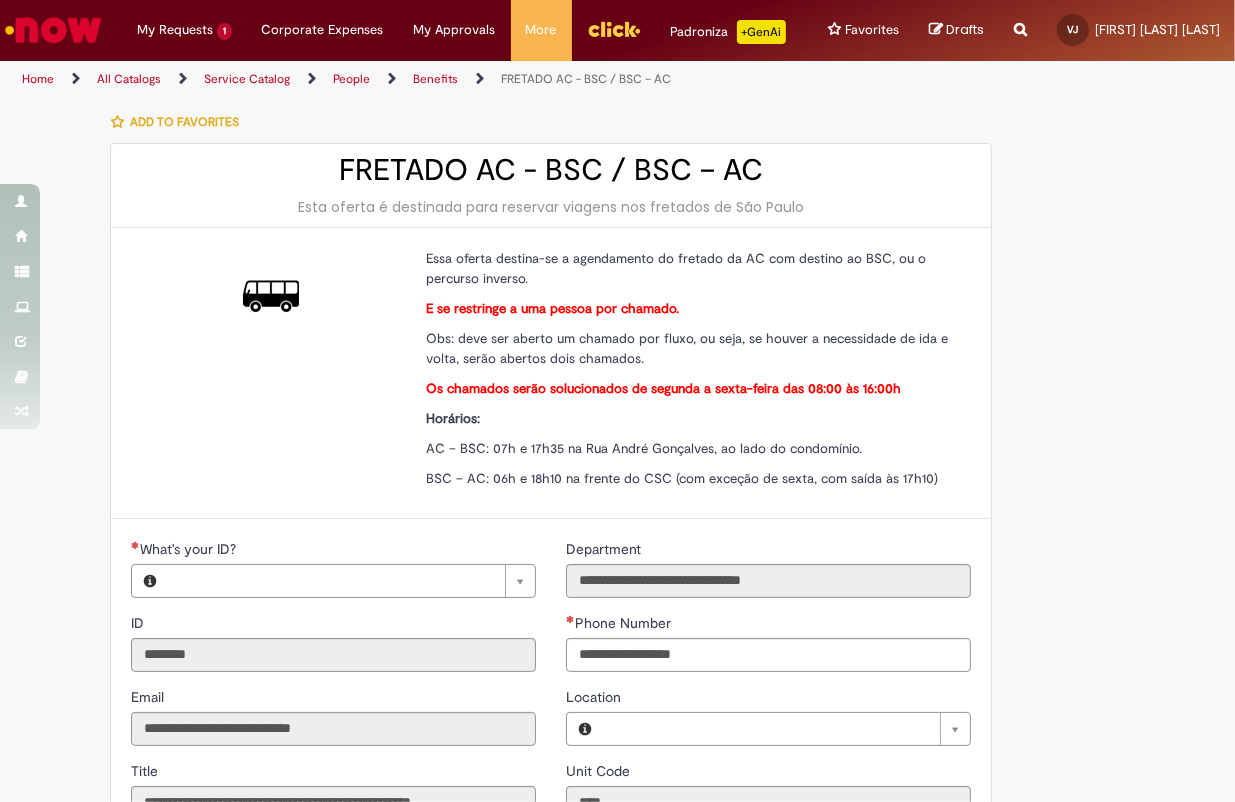 type on "**********" 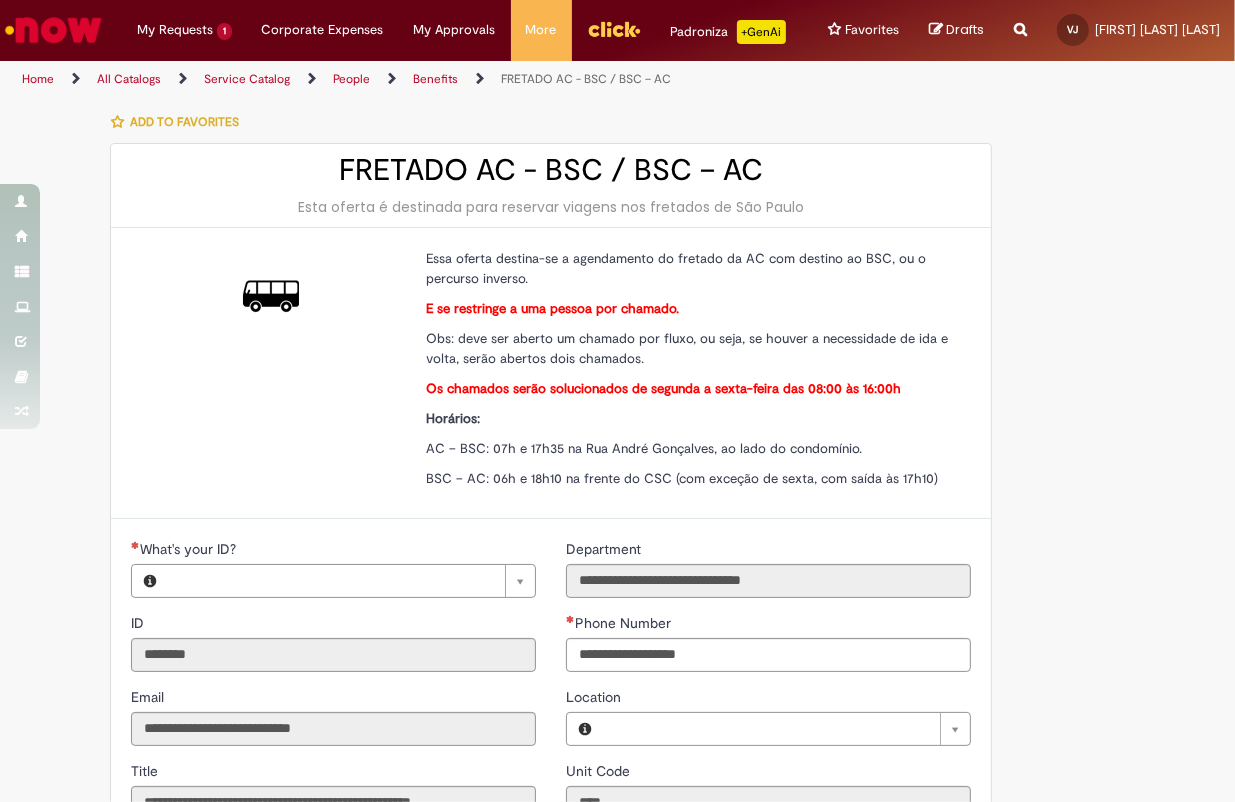 type on "**********" 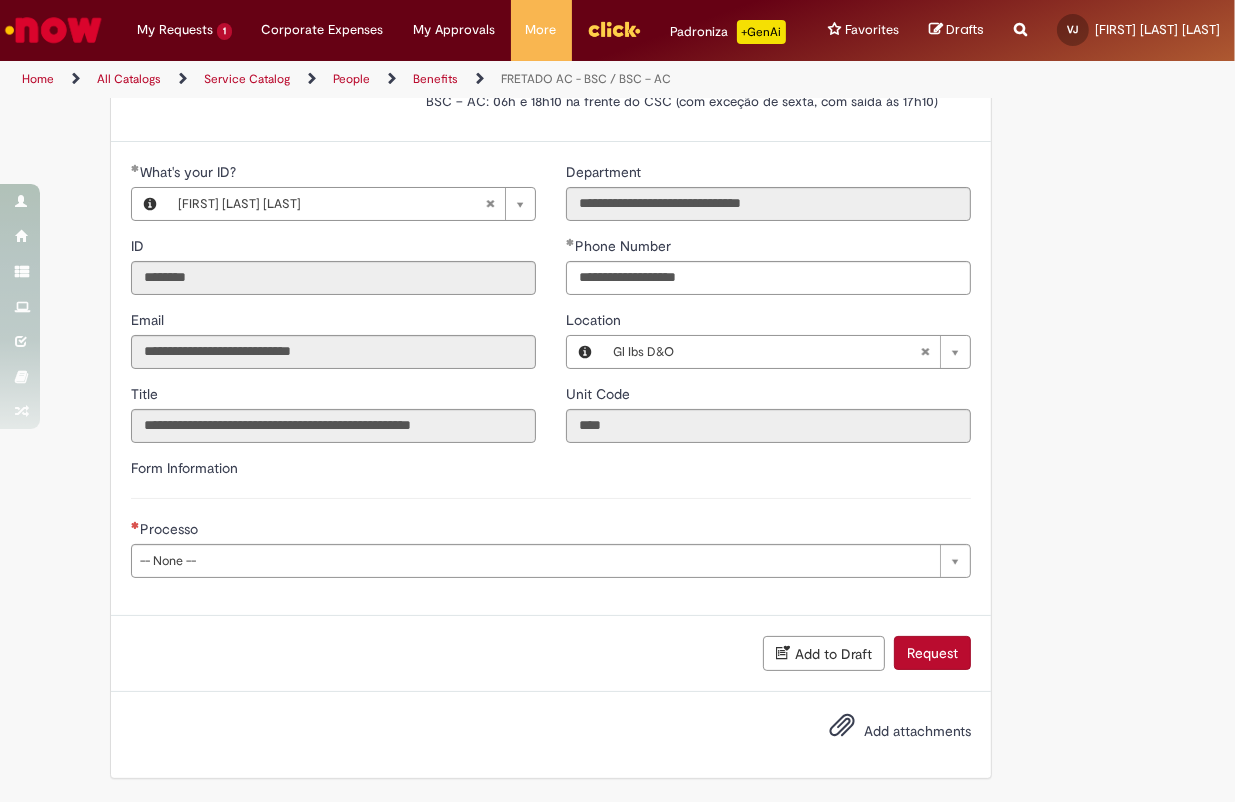 scroll, scrollTop: 391, scrollLeft: 0, axis: vertical 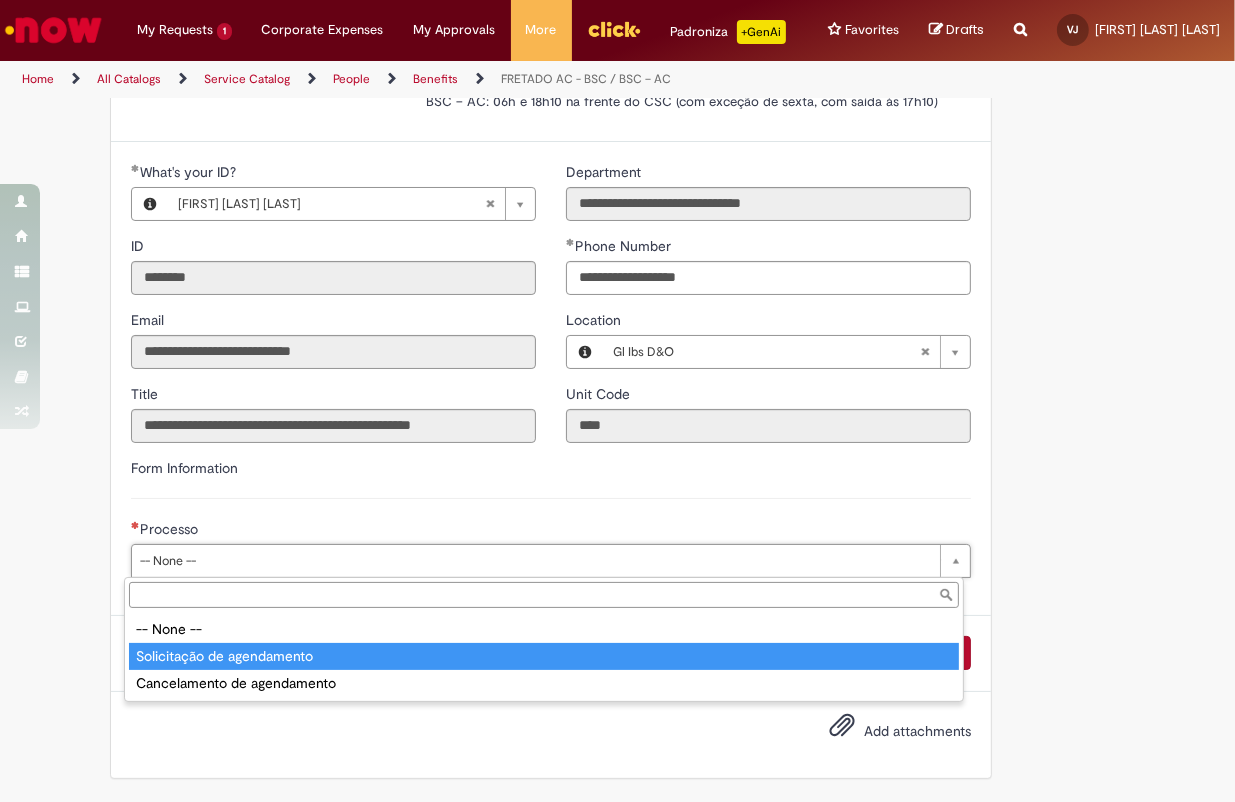 type on "**********" 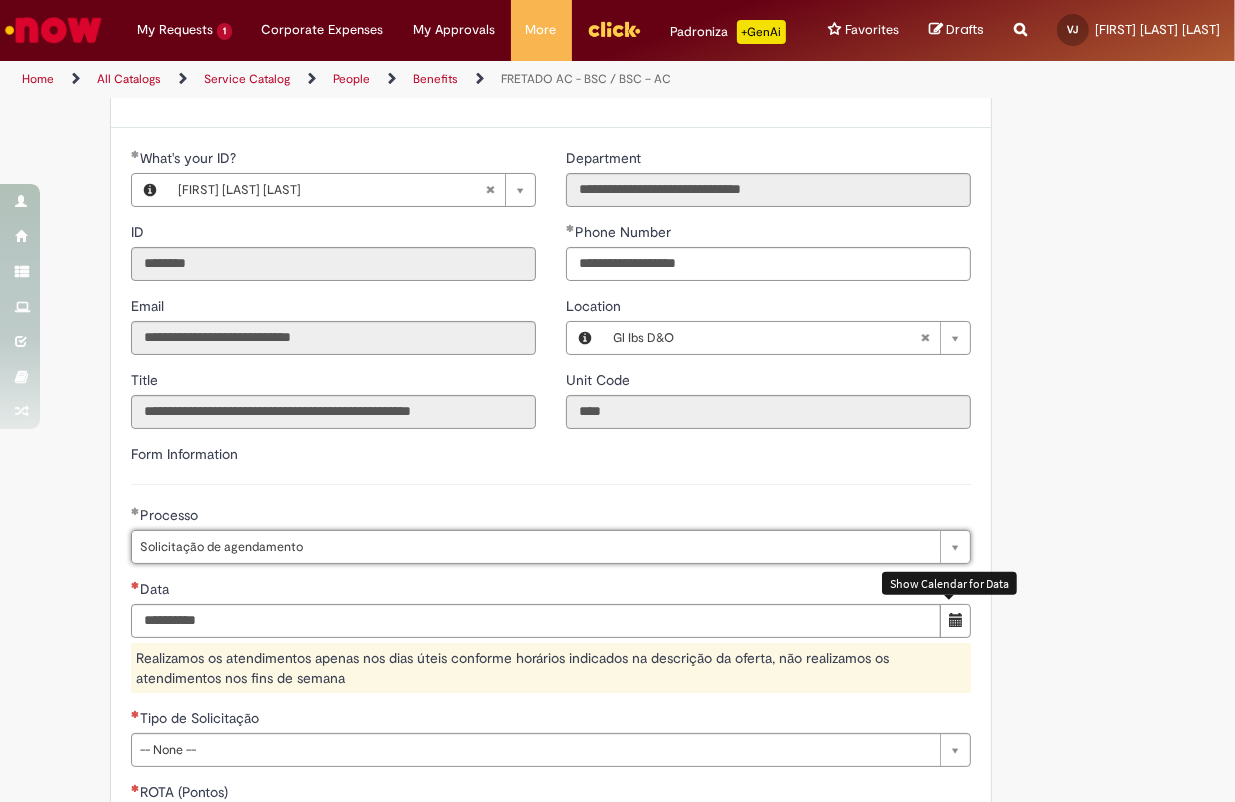 click at bounding box center [956, 620] 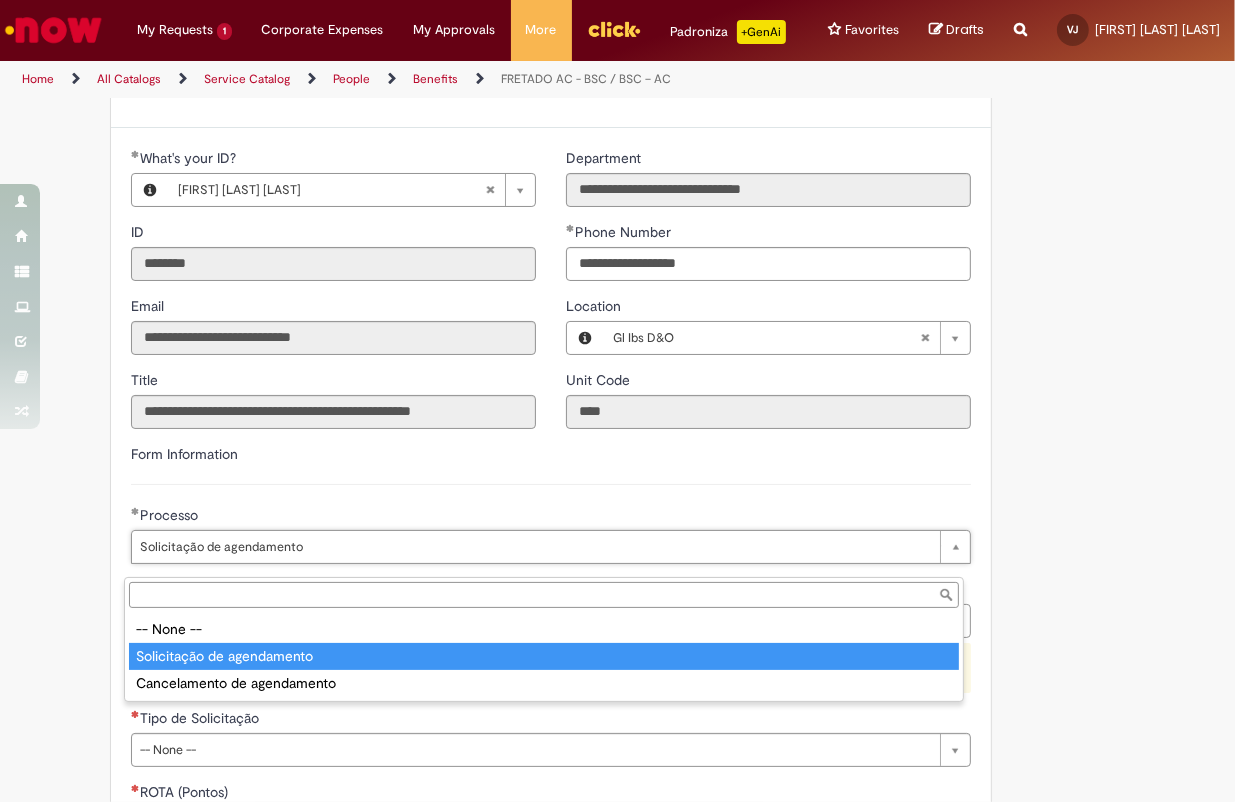 type on "**********" 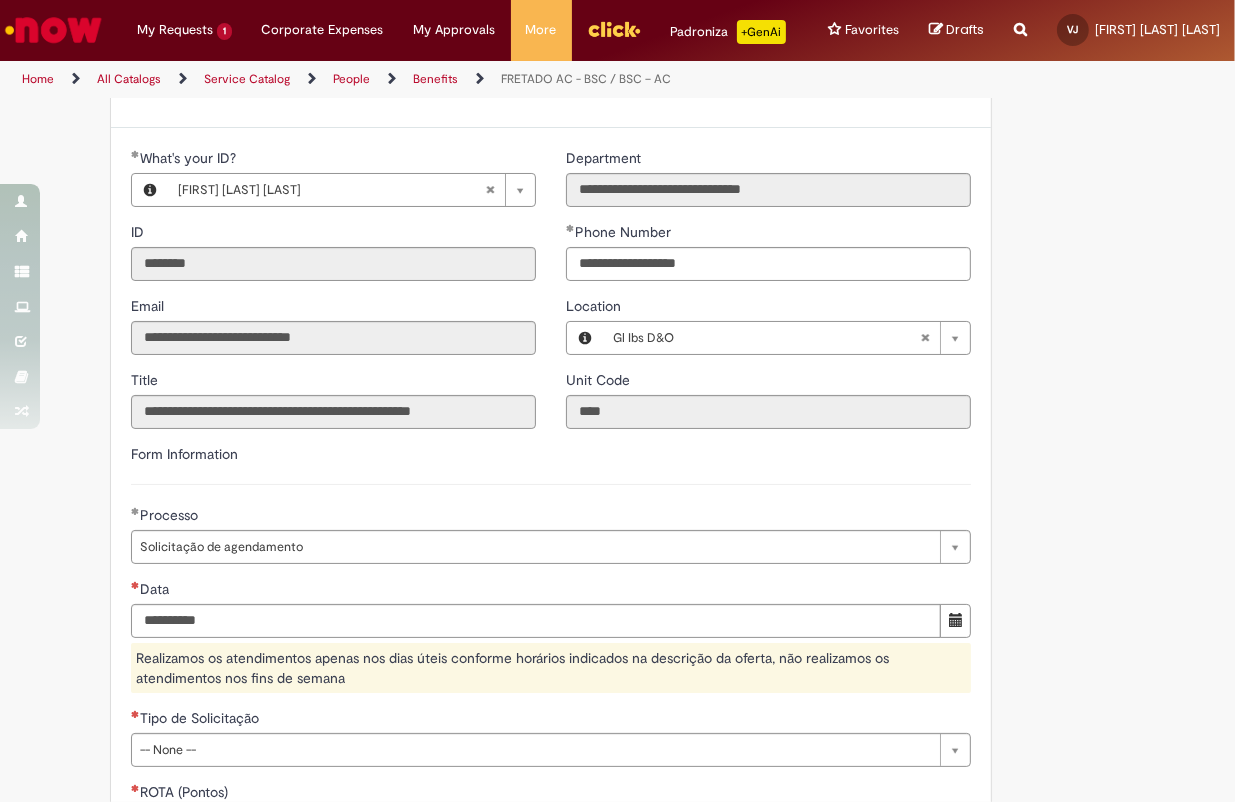 scroll, scrollTop: 0, scrollLeft: 0, axis: both 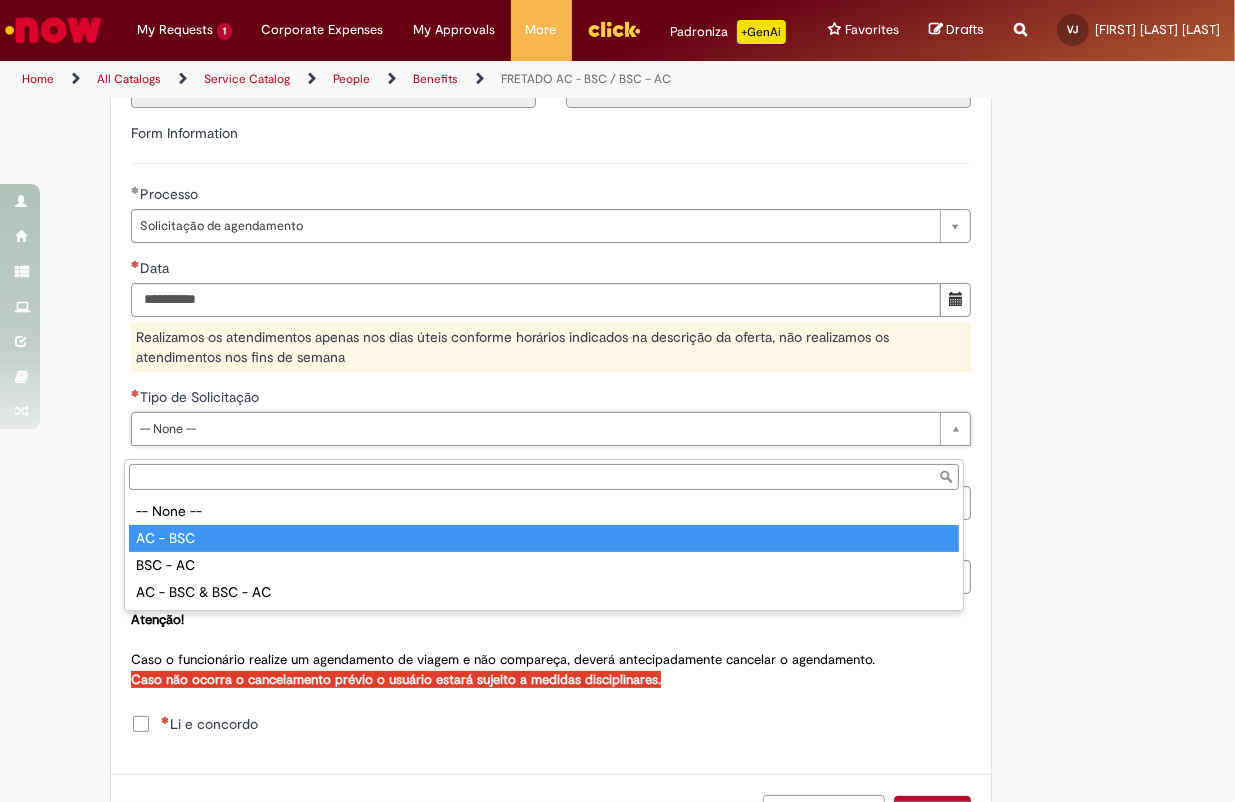 type on "********" 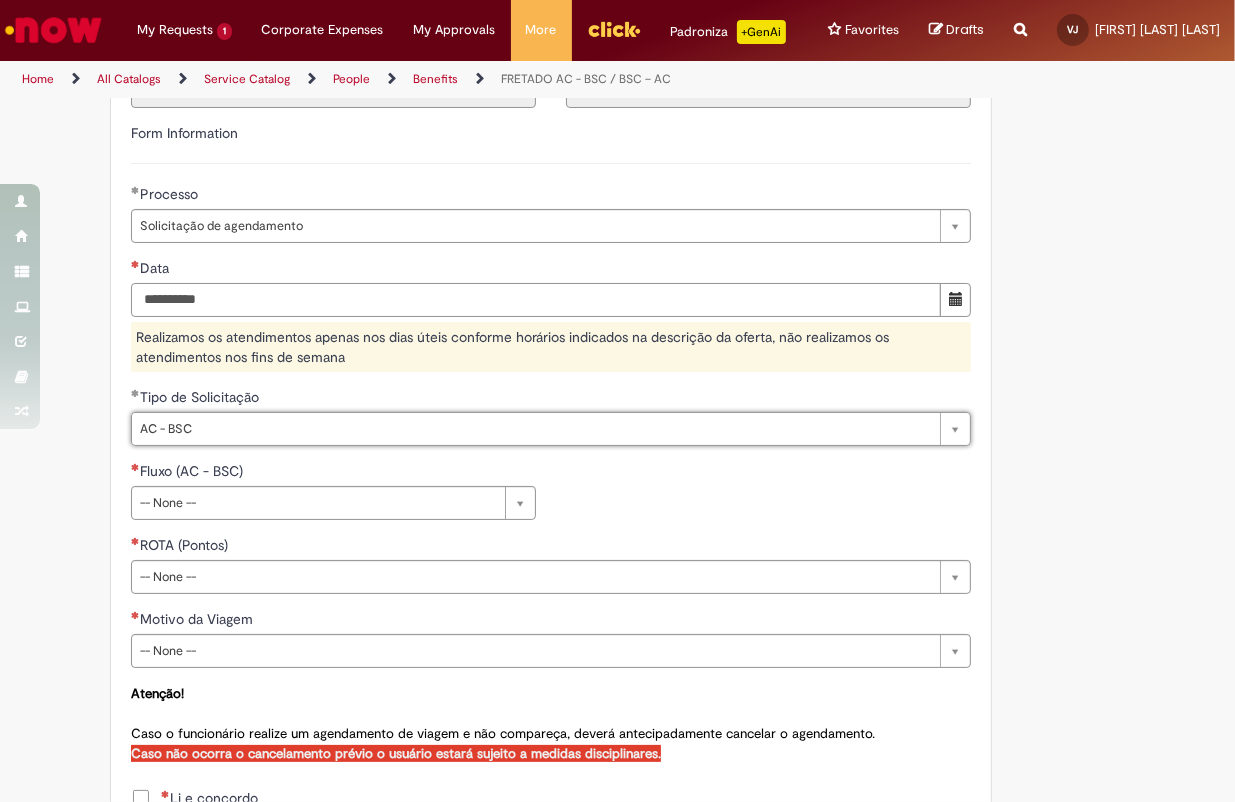 click on "Data" at bounding box center (536, 300) 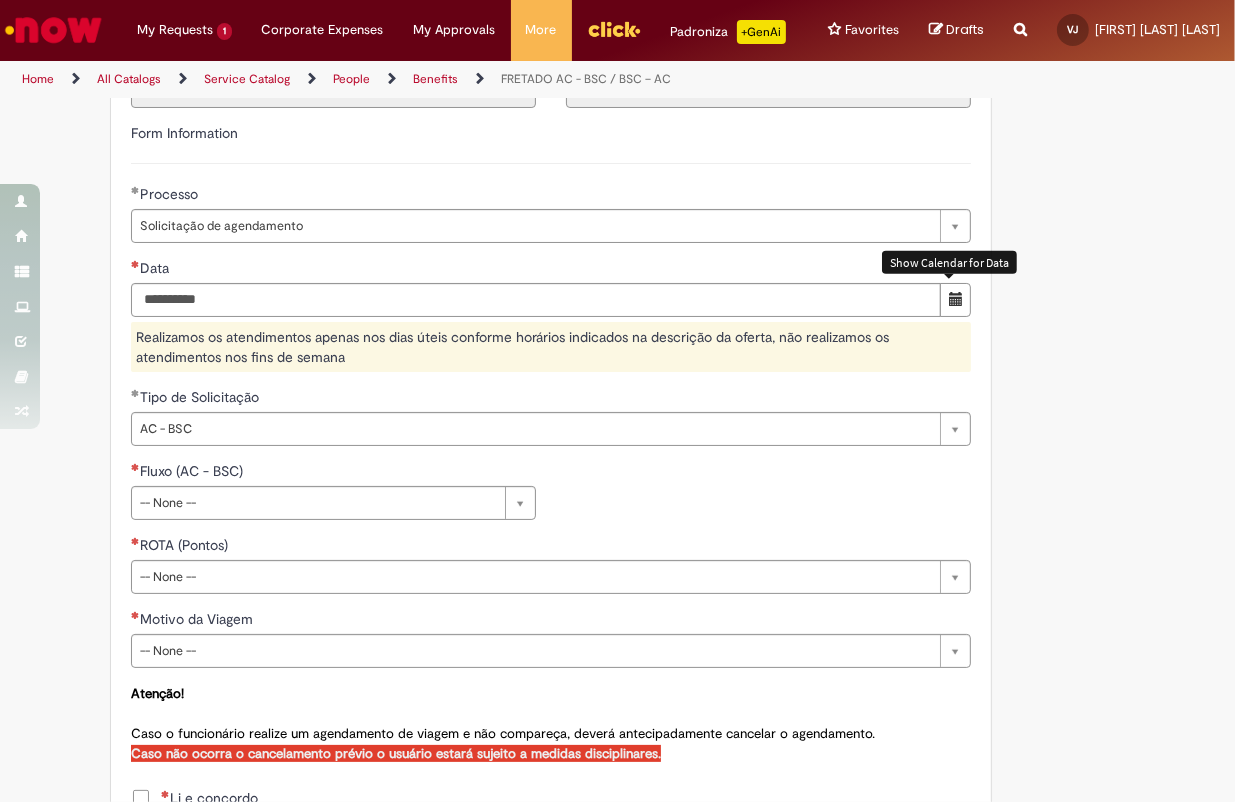 click at bounding box center (956, 299) 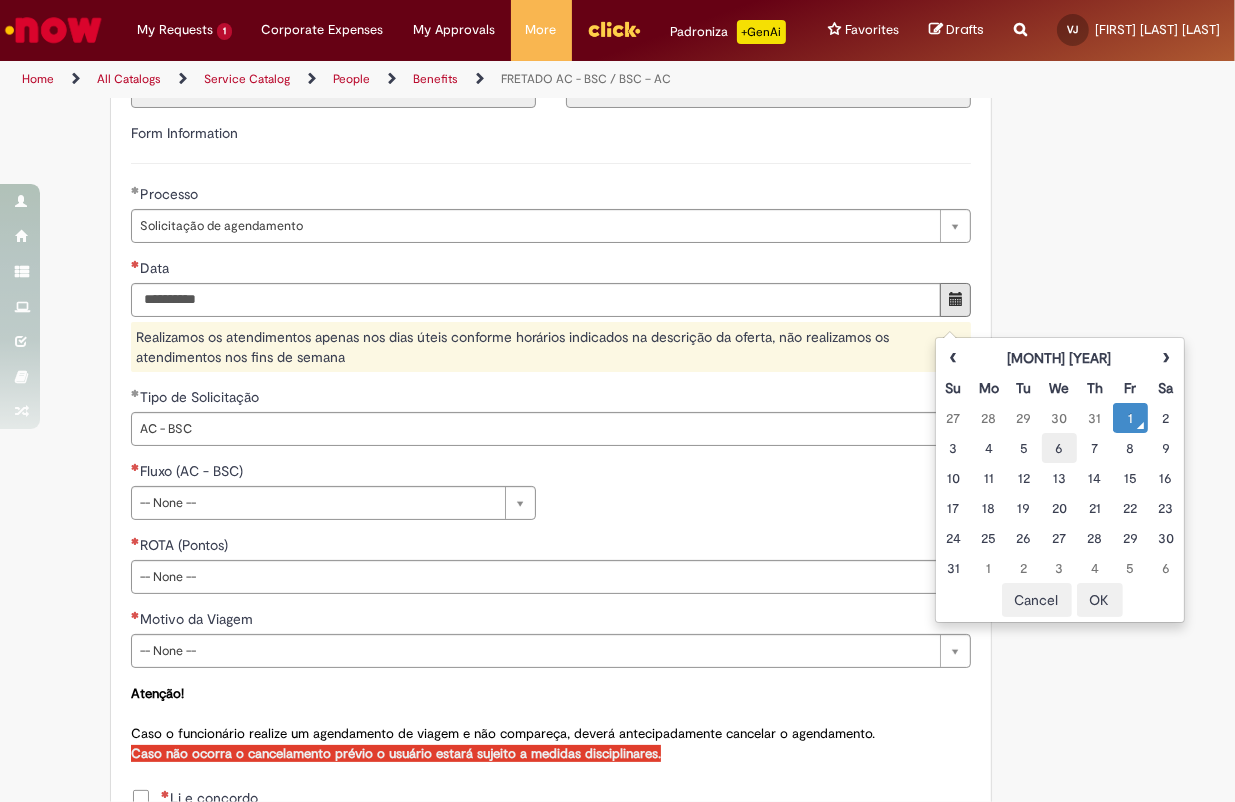 click on "6" at bounding box center (1059, 448) 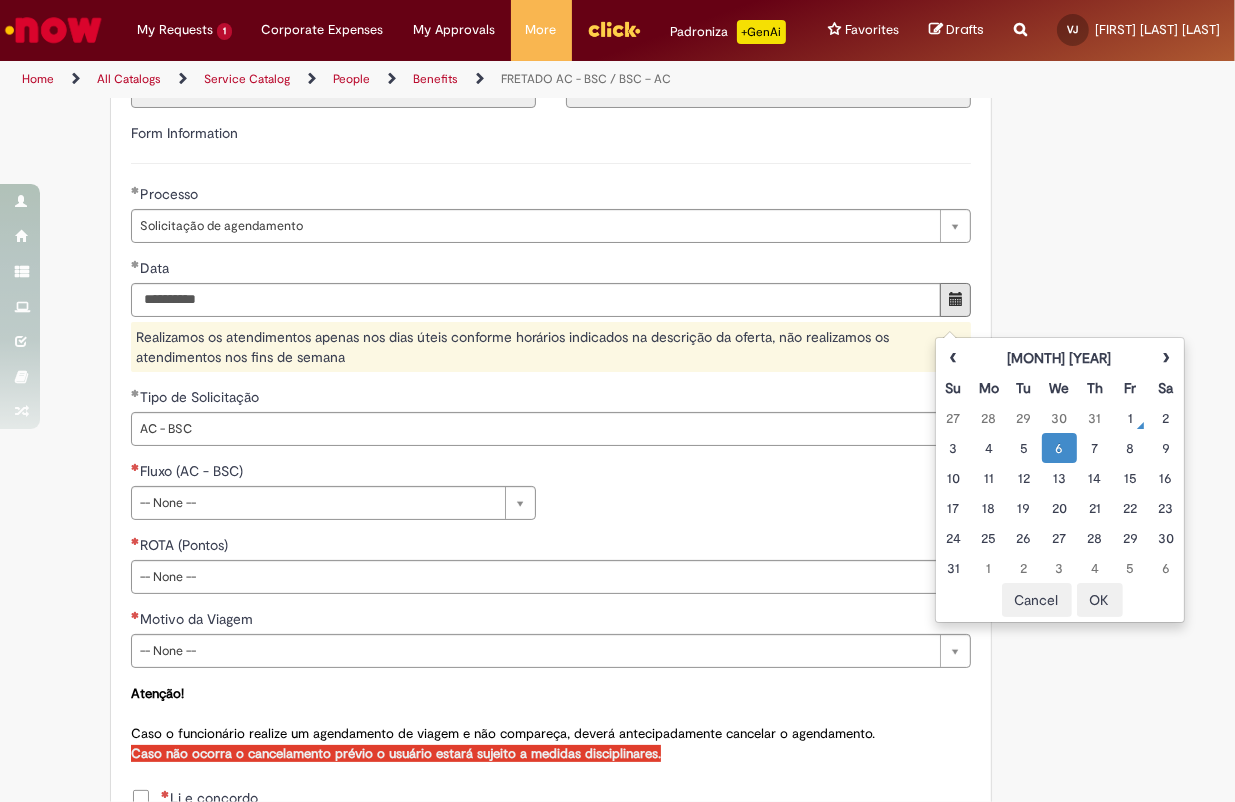 type 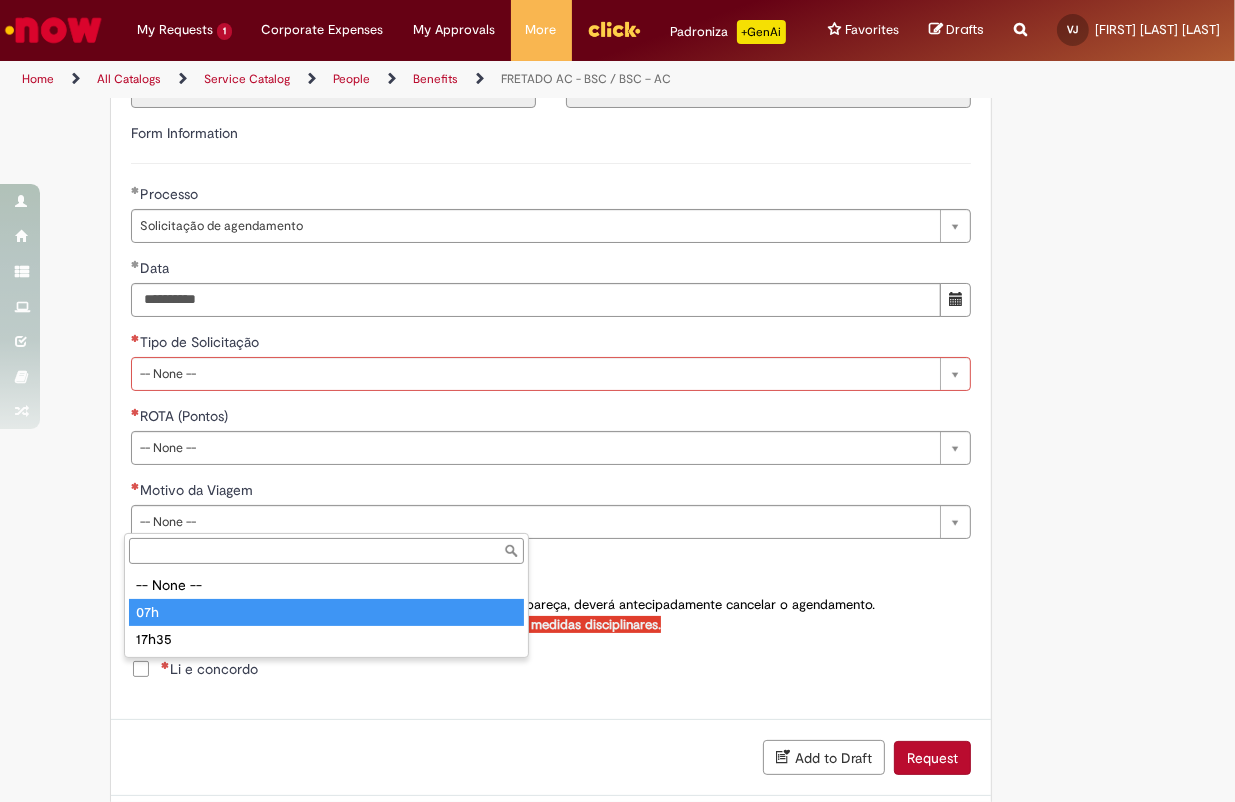 drag, startPoint x: 256, startPoint y: 598, endPoint x: 256, endPoint y: 617, distance: 19 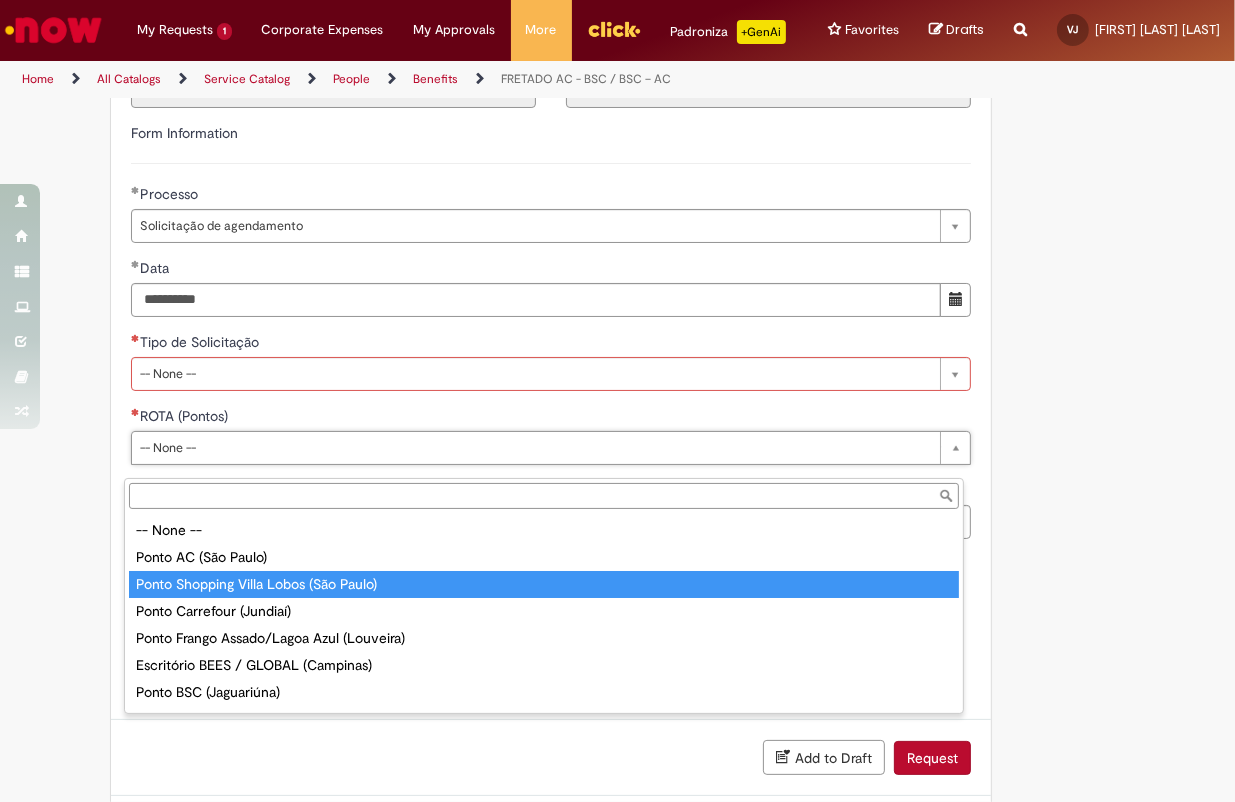 type on "**********" 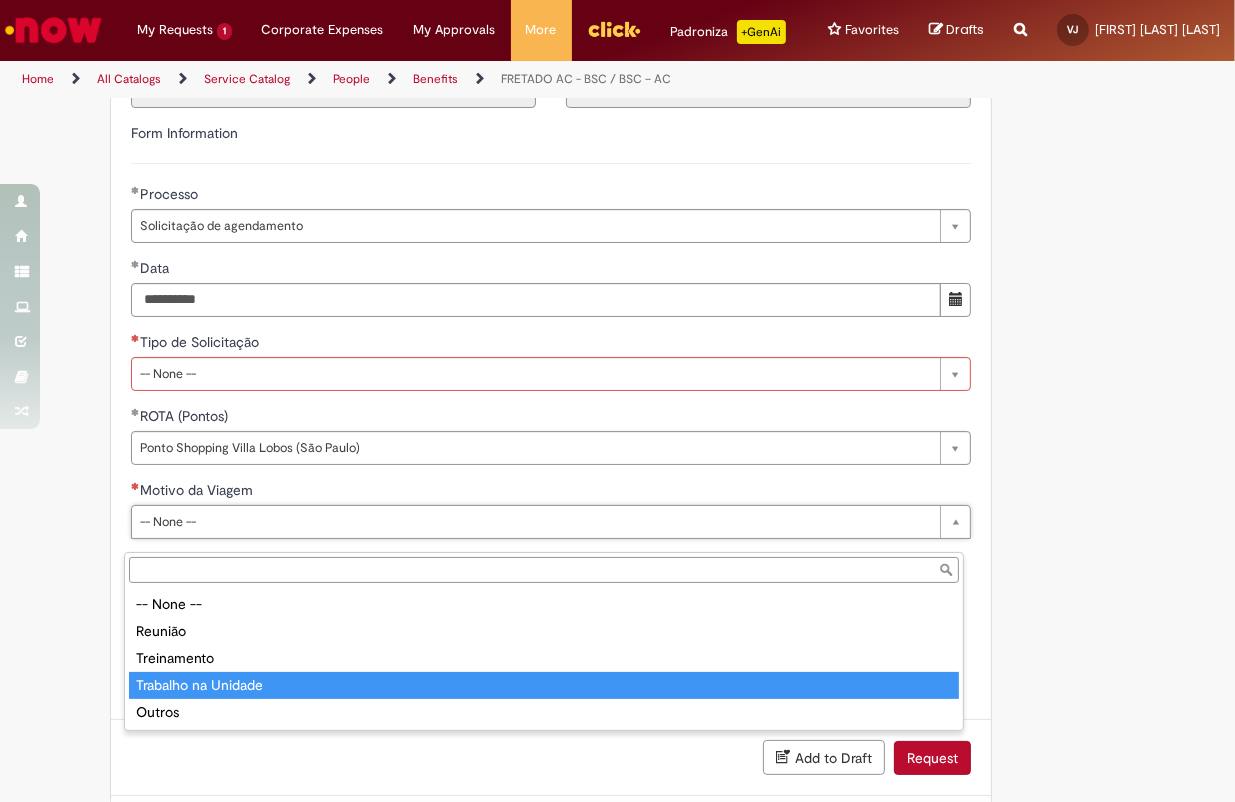 type on "**********" 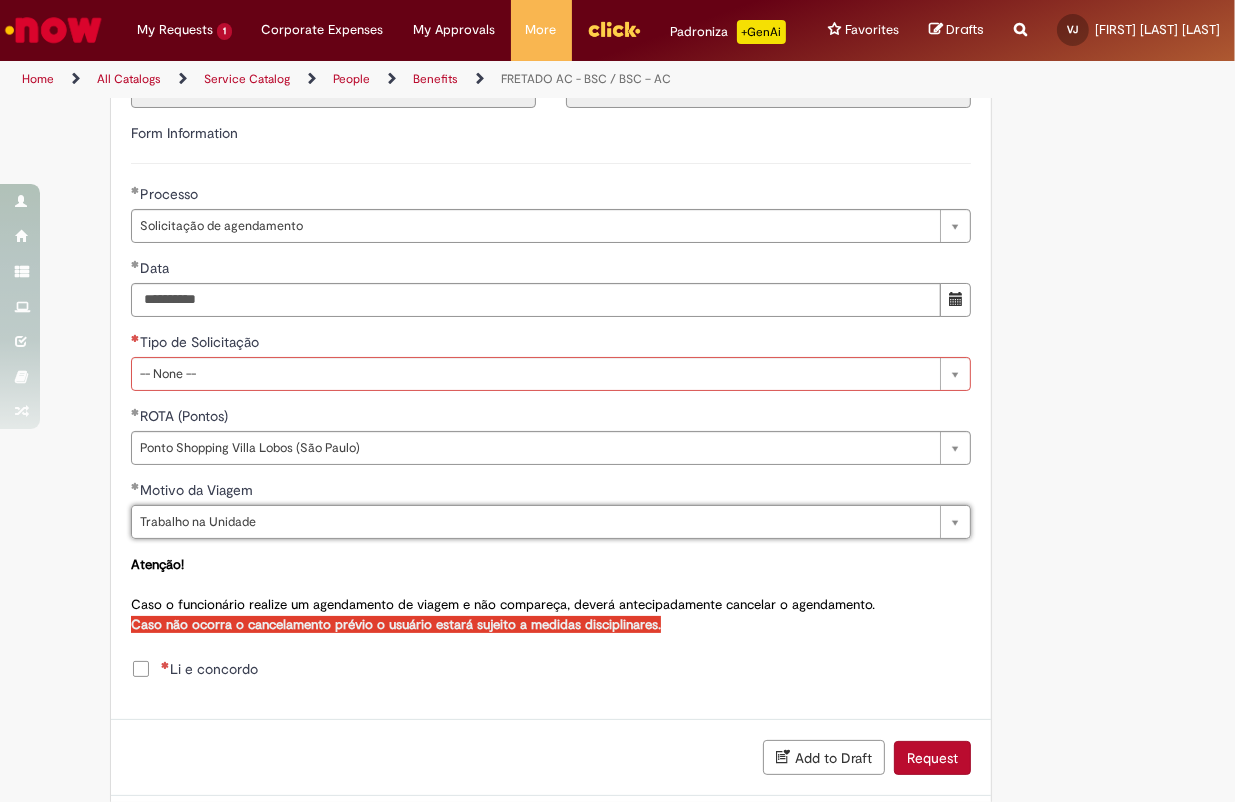 scroll, scrollTop: 830, scrollLeft: 0, axis: vertical 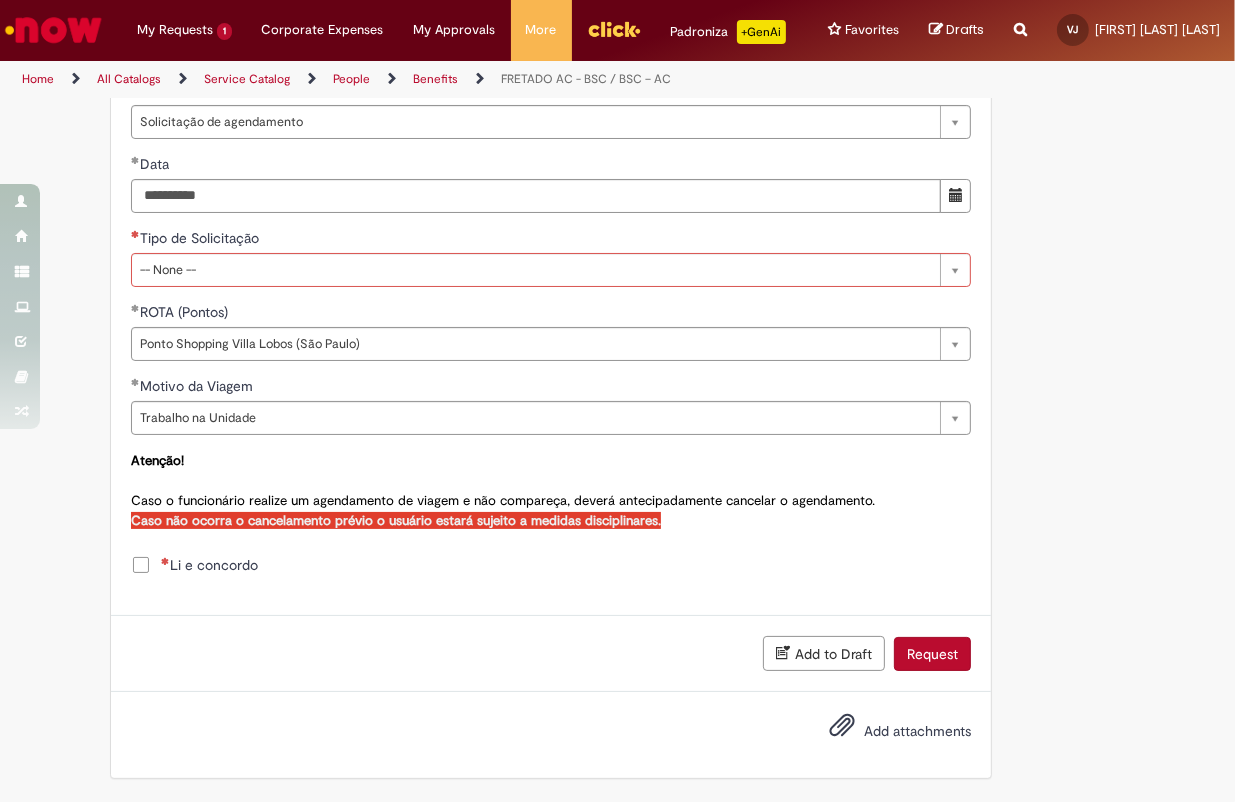 click on "Li e concordo" at bounding box center (209, 565) 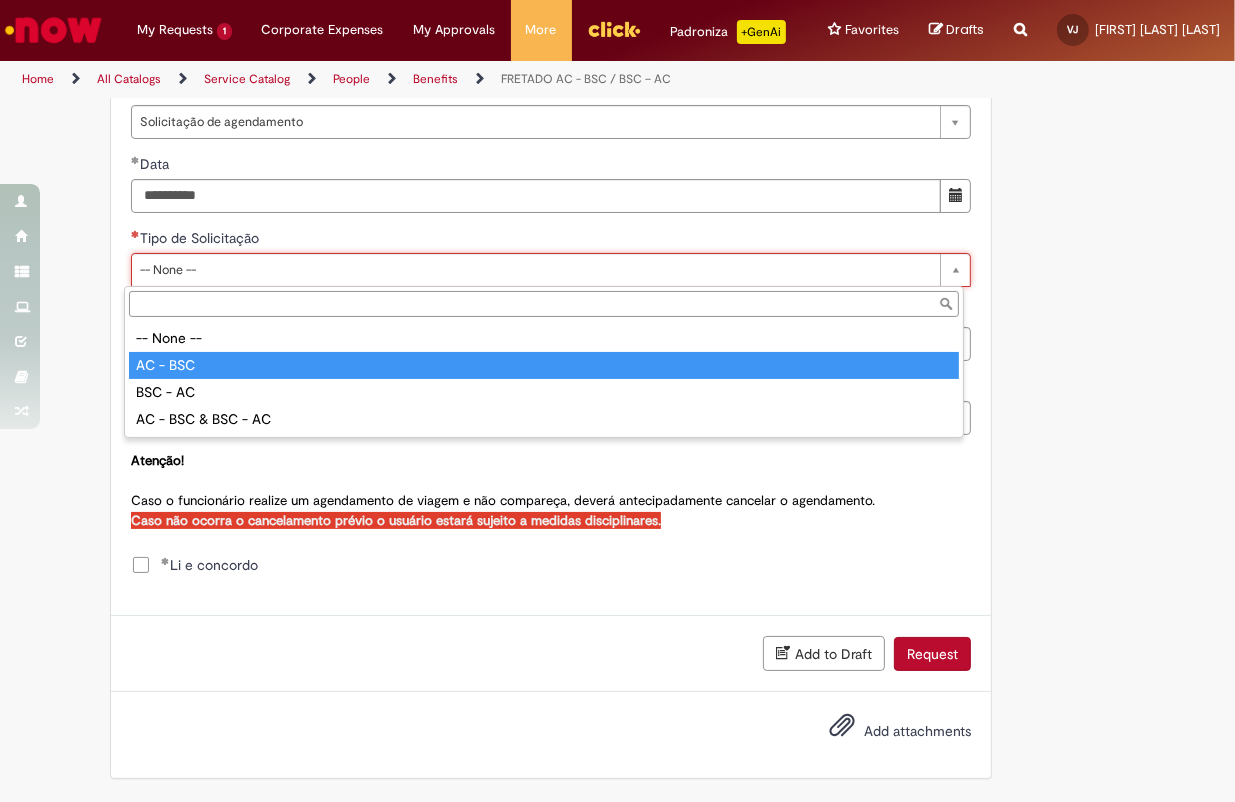 type on "********" 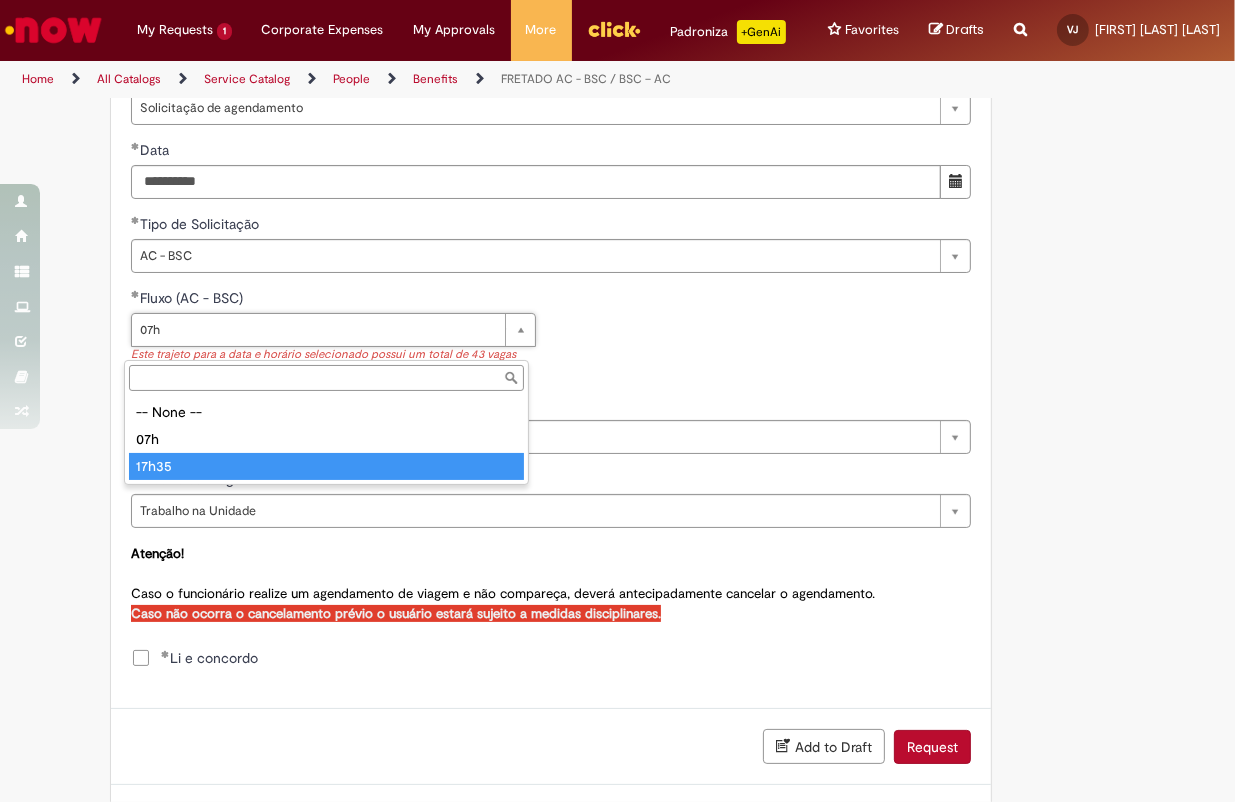 type on "*****" 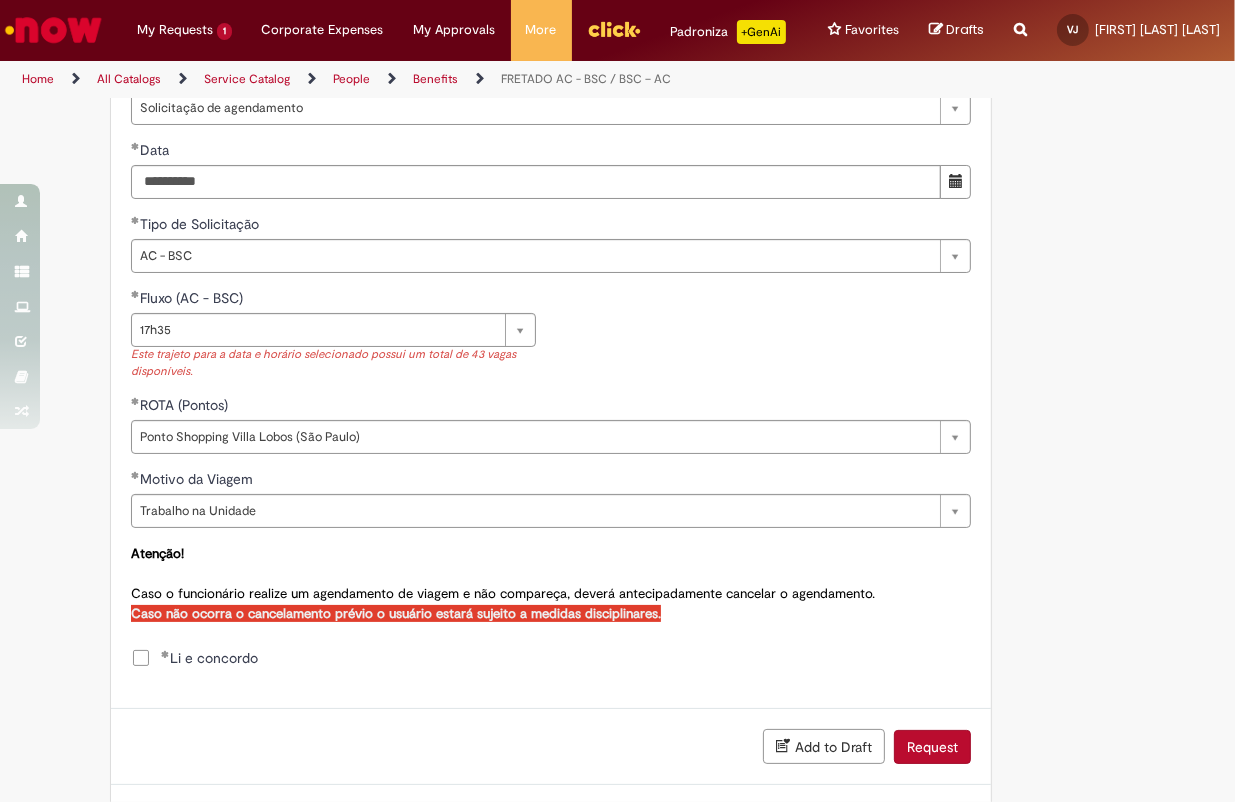 scroll, scrollTop: 0, scrollLeft: 0, axis: both 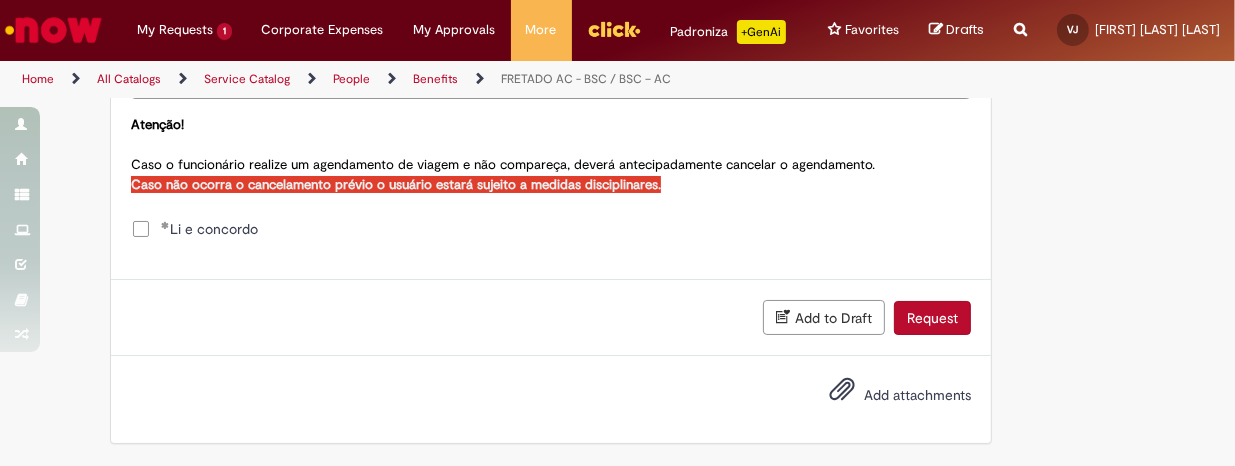 click on "Request" at bounding box center [932, 318] 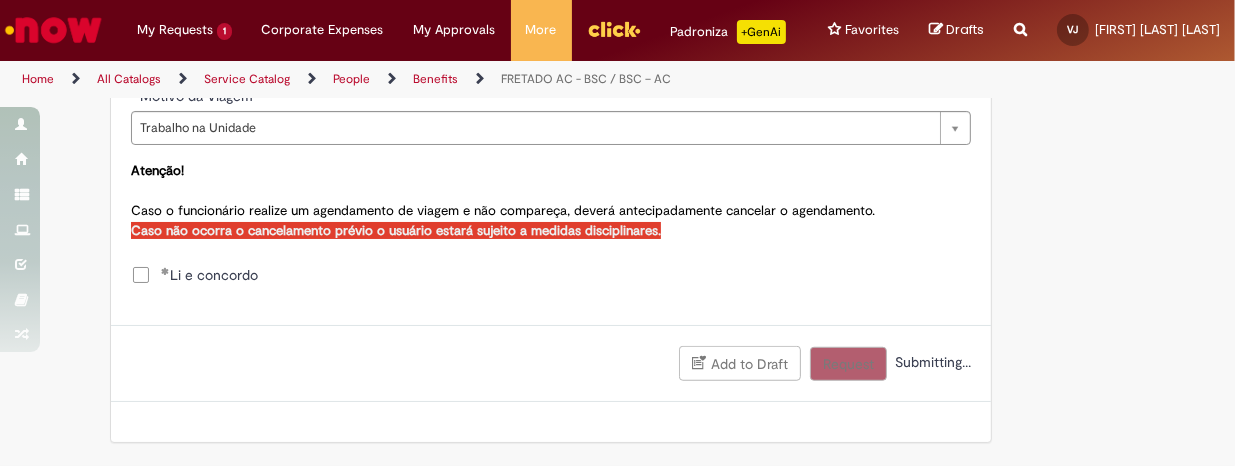 scroll, scrollTop: 1227, scrollLeft: 0, axis: vertical 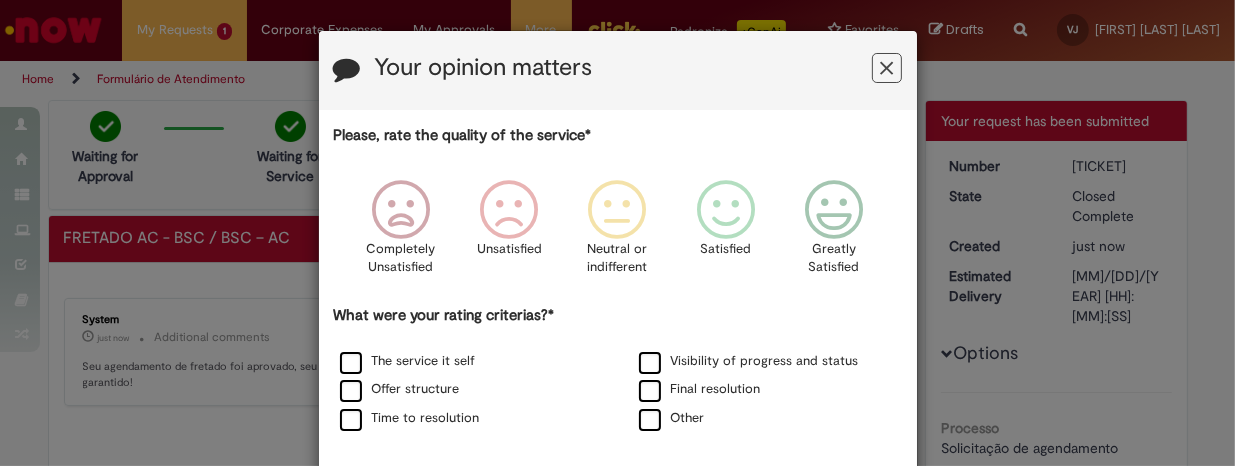 click at bounding box center [886, 68] 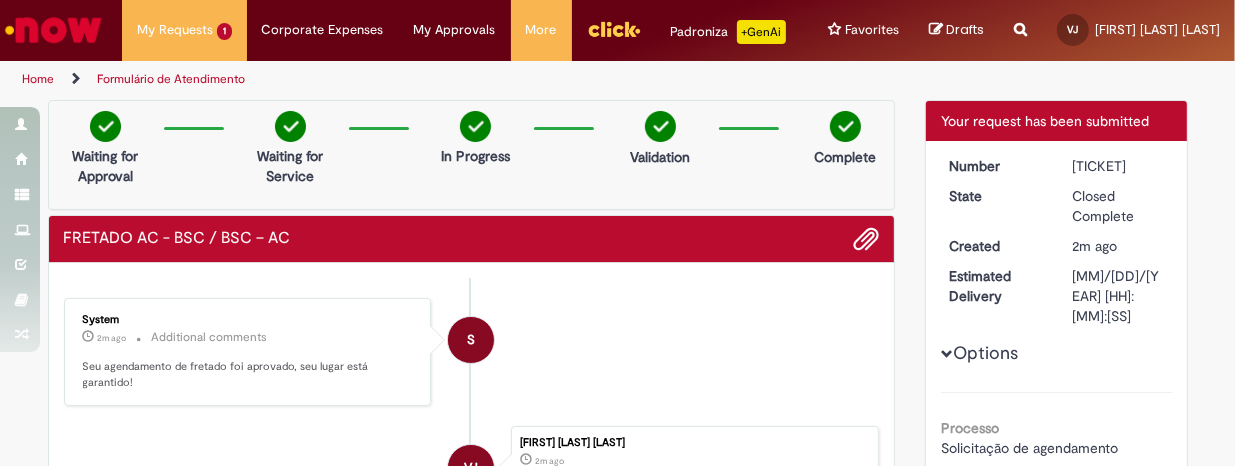 drag, startPoint x: 1135, startPoint y: 190, endPoint x: 1063, endPoint y: 193, distance: 72.06247 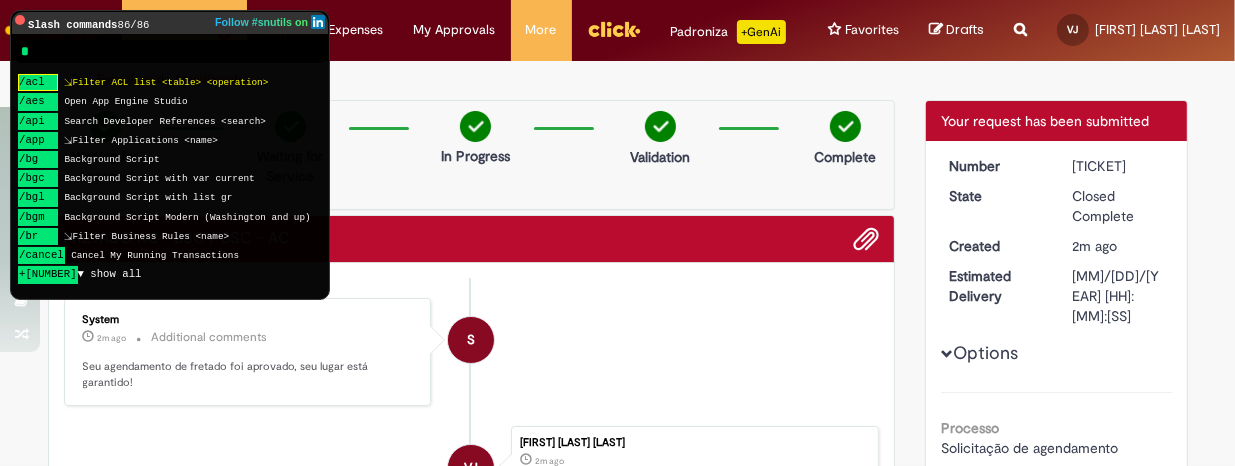paste on "**********" 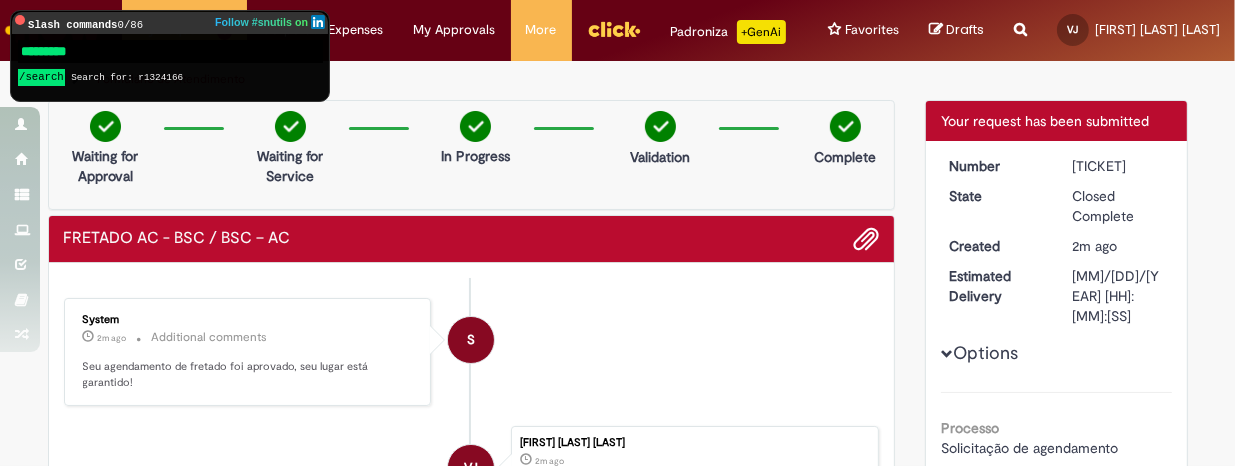 type on "**********" 